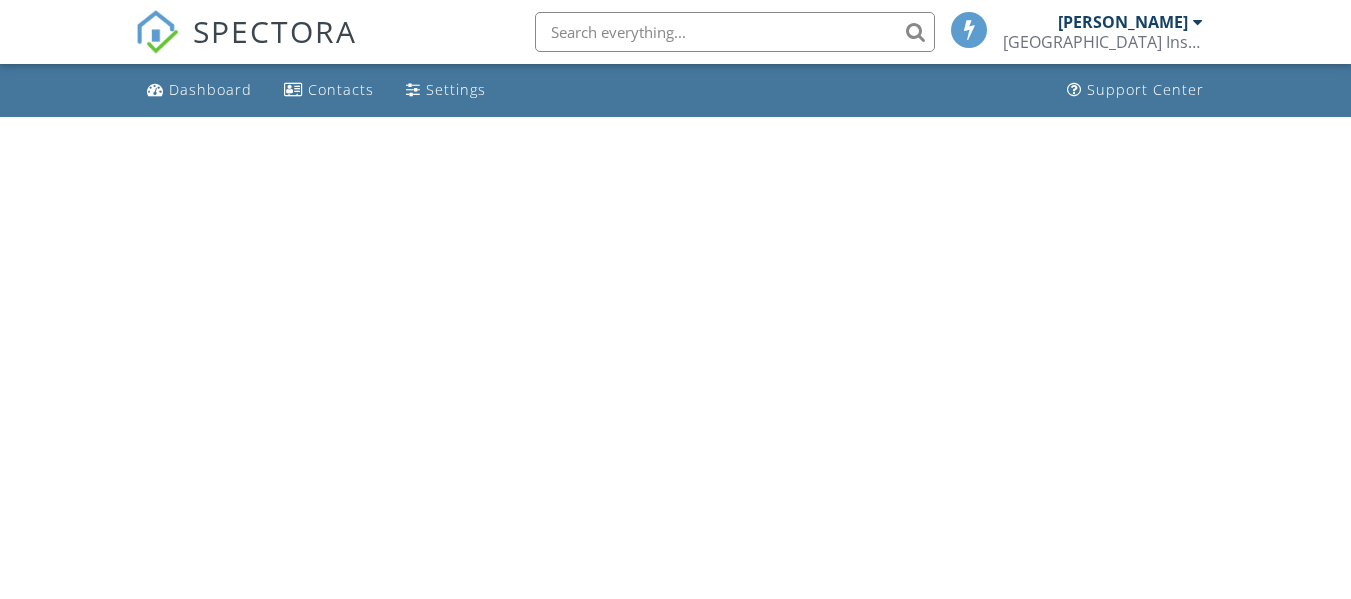 scroll, scrollTop: 0, scrollLeft: 0, axis: both 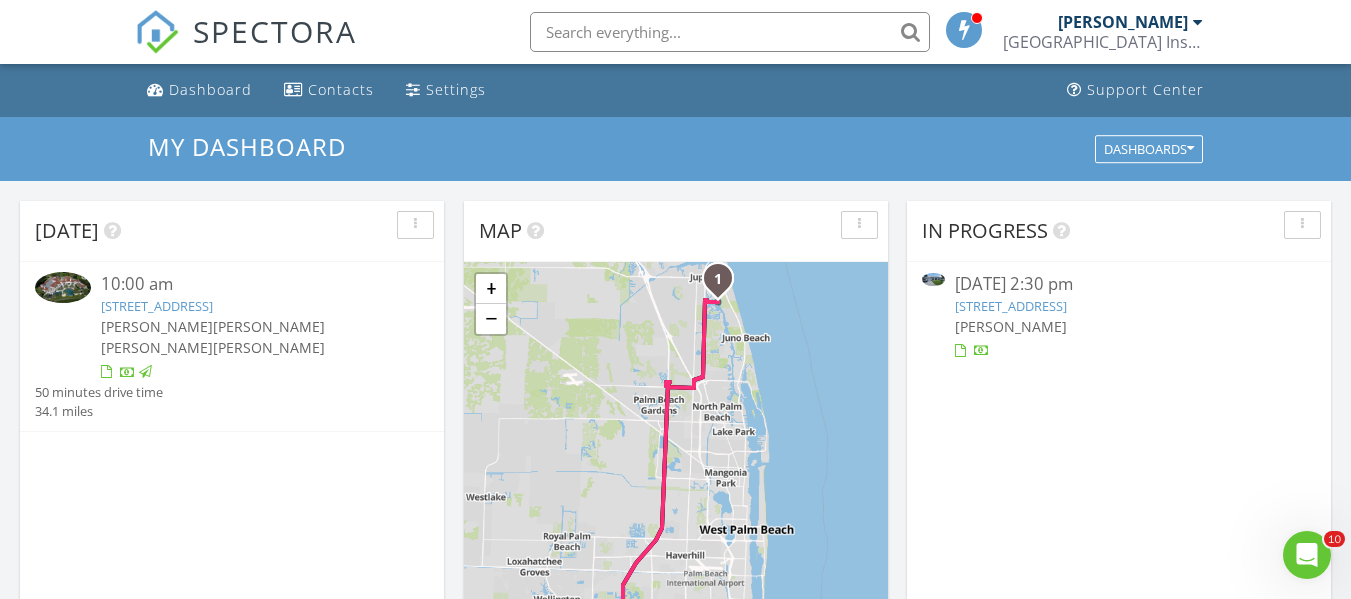 click on "[DATE]" at bounding box center [217, 231] 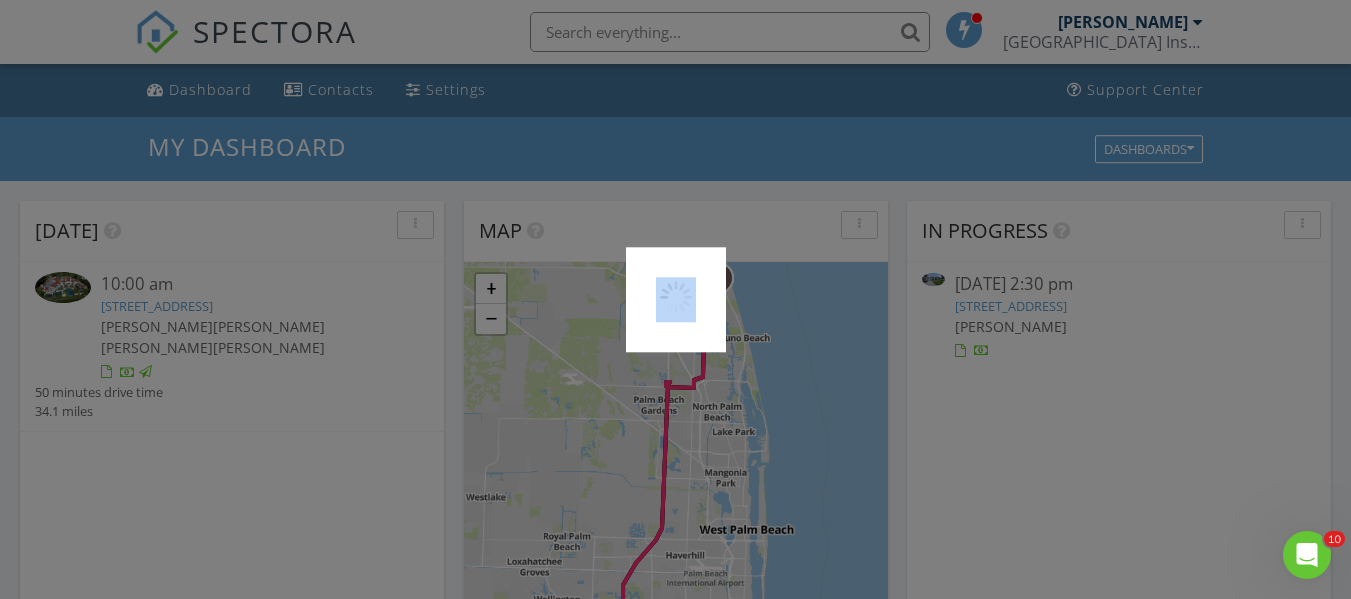click at bounding box center (675, 299) 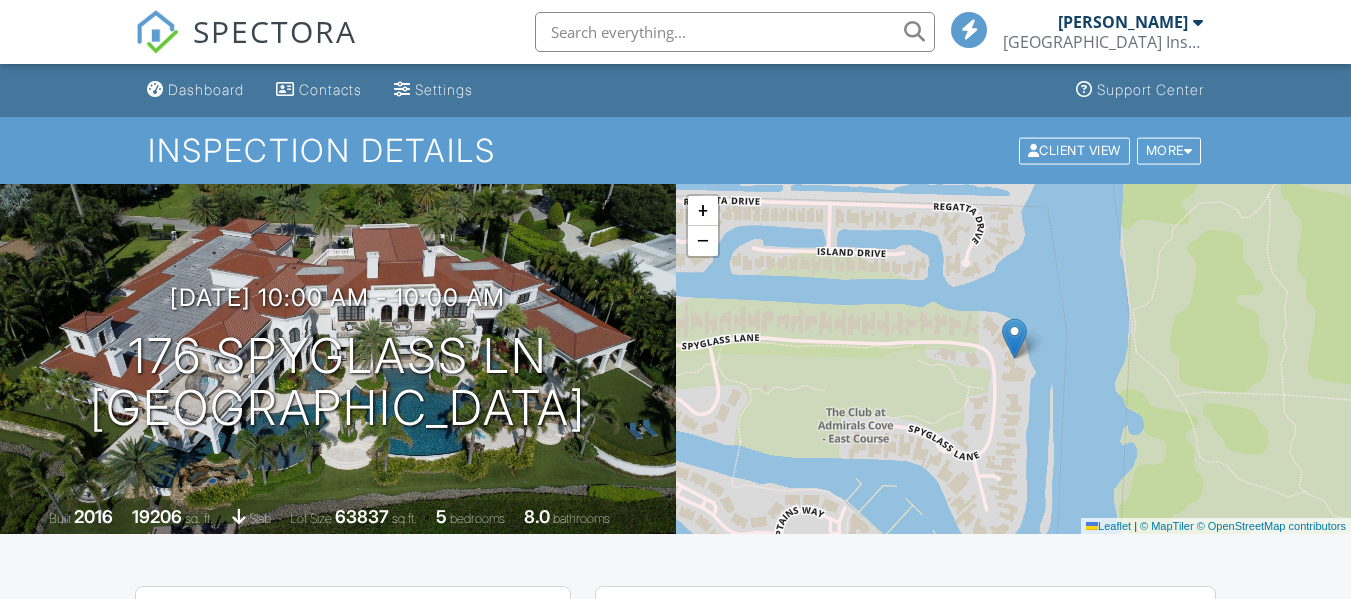 scroll, scrollTop: 0, scrollLeft: 0, axis: both 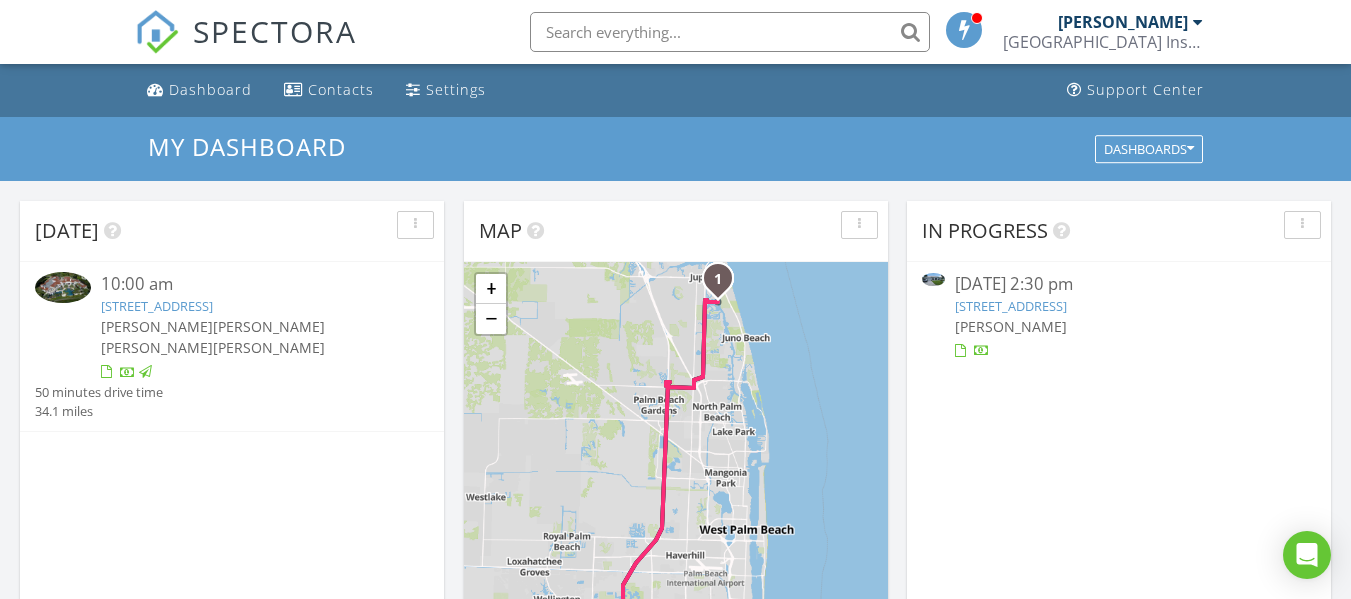 click on "[STREET_ADDRESS]" at bounding box center (1011, 306) 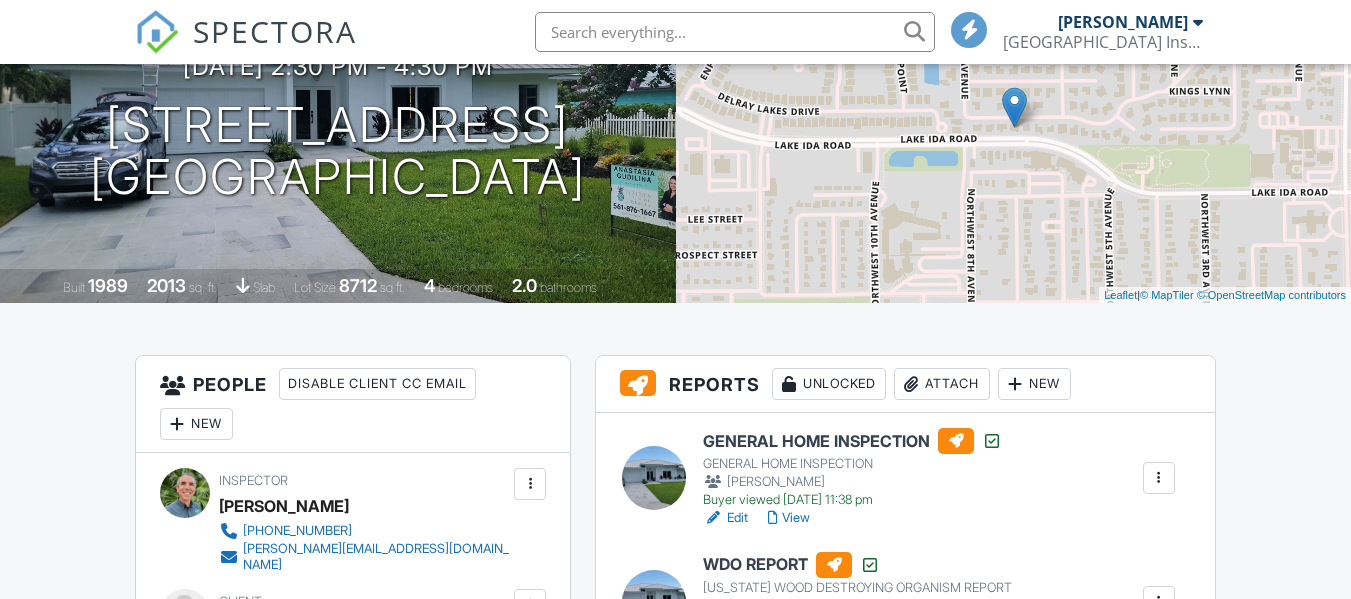 scroll, scrollTop: 231, scrollLeft: 0, axis: vertical 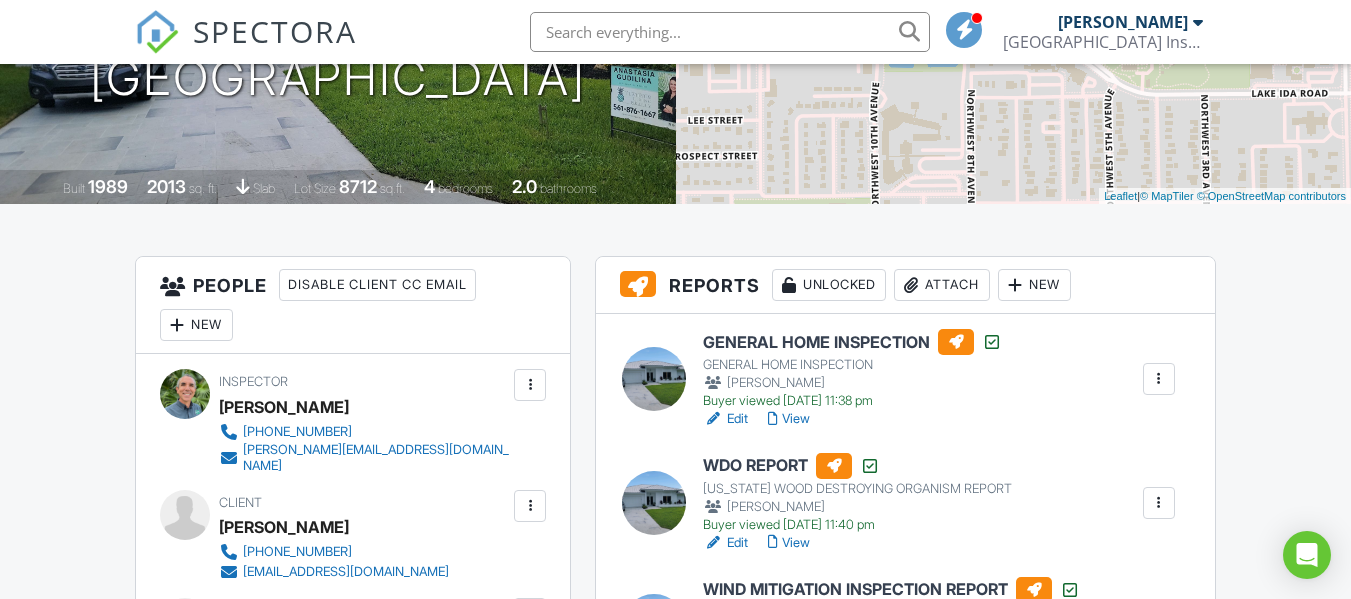 click on "SPECTORA
[PERSON_NAME]
[GEOGRAPHIC_DATA] Inspections, Inc.
Role:
Inspector
Change Role
Dashboard
Inspections
Calendar
Settings
What's New
Sign Out
Change Active Role
Your account has more than one possible role. Please choose how you'd like to view the site:
Company/Agency
City
Role
Dashboard
Contacts
Settings
Support Center
Inspection Details
Client View
More
Property Details
Reschedule
Share
Cancel
[GEOGRAPHIC_DATA]
Print Order
Convert to V9
[DATE]  2:30 pm
- 4:30 pm
[STREET_ADDRESS]
[GEOGRAPHIC_DATA]
Built
1989
2013
sq. ft.
slab
Lot Size
8712
sq.ft." at bounding box center [675, 1958] 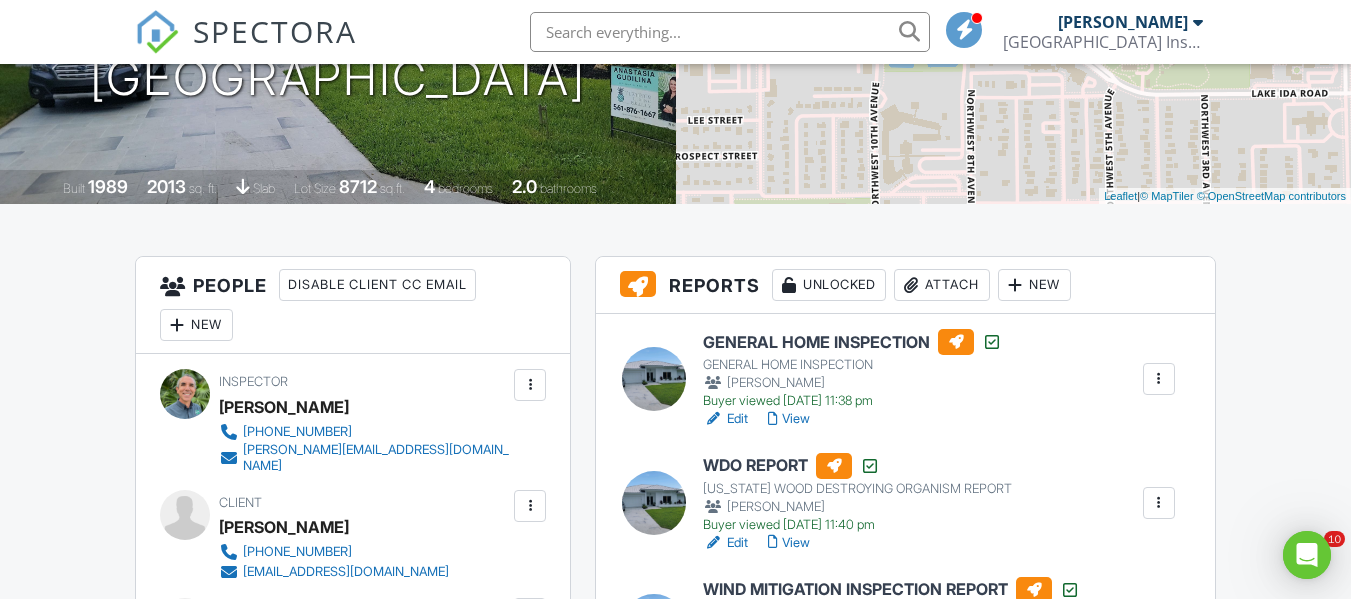 scroll, scrollTop: 0, scrollLeft: 0, axis: both 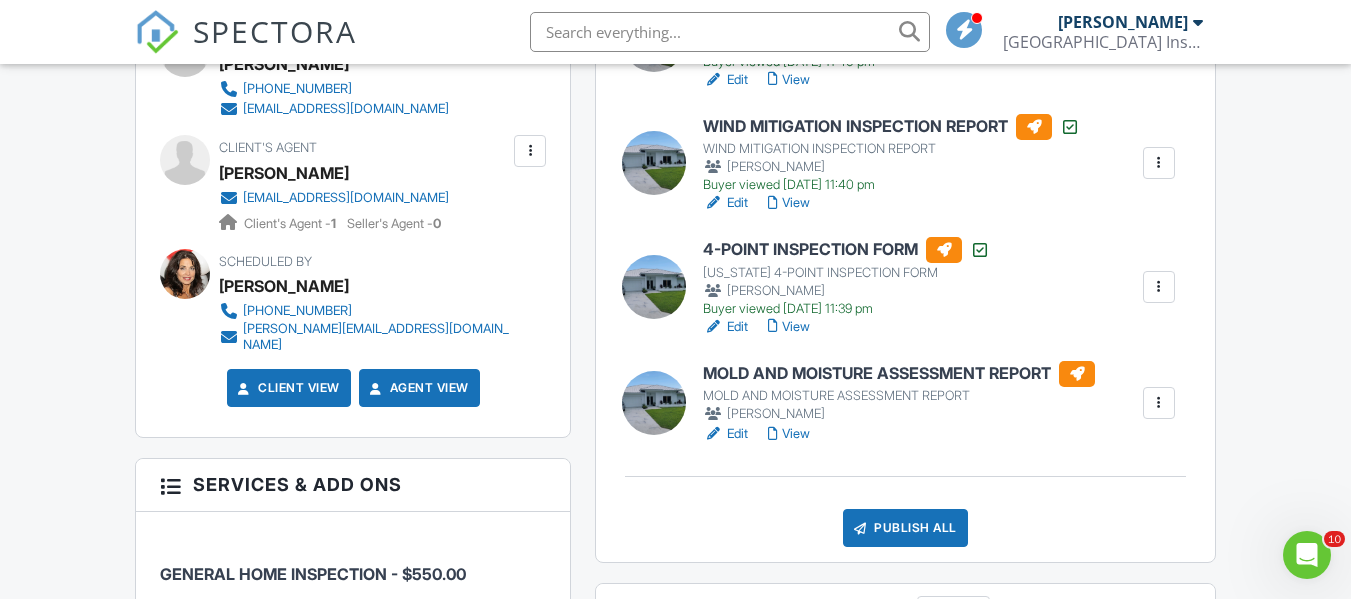 click on "MOLD AND MOISTURE ASSESSMENT REPORT" at bounding box center (899, 374) 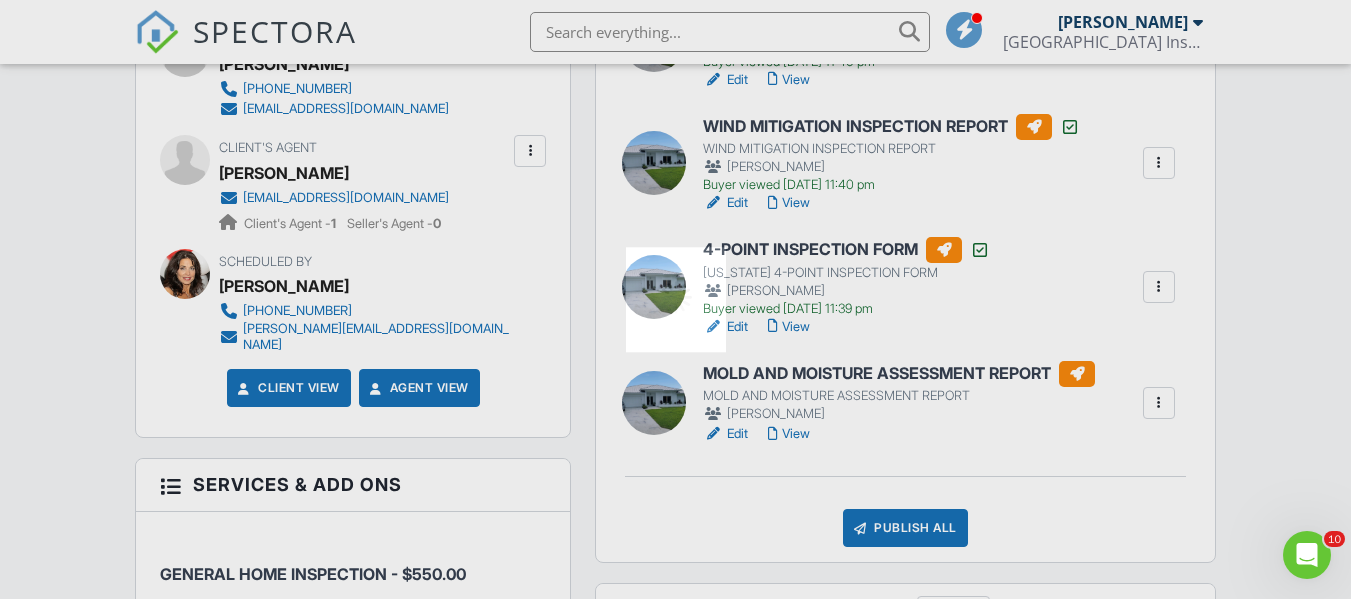 click on "SPECTORA
Mariano  Hurtado
5th Avenue Building Inspections, Inc.
Role:
Inspector
Change Role
Dashboard
Inspections
Calendar
Settings
What's New
Sign Out
Change Active Role
Your account has more than one possible role. Please choose how you'd like to view the site:
Company/Agency
City
Role
Dashboard
Contacts
Settings
Support Center
Inspection Details
Client View
More
Property Details
Reschedule
Share
Cancel
Delete
Print Order
Convert to V9
07/08/2025  2:30 pm
- 4:30 pm
702 Enfield Rd
Delray Beach, FL 33444
Built
1989
2013
sq. ft.
slab
Lot Size
8712
sq.ft." at bounding box center [675, 1495] 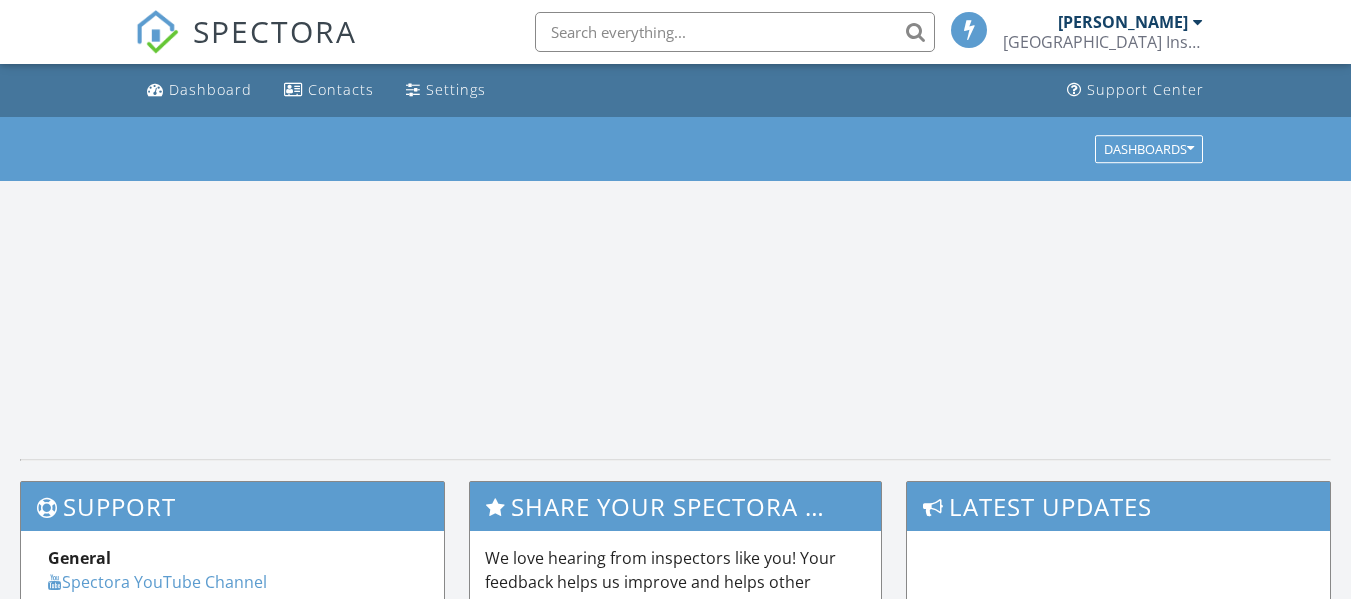 scroll, scrollTop: 0, scrollLeft: 0, axis: both 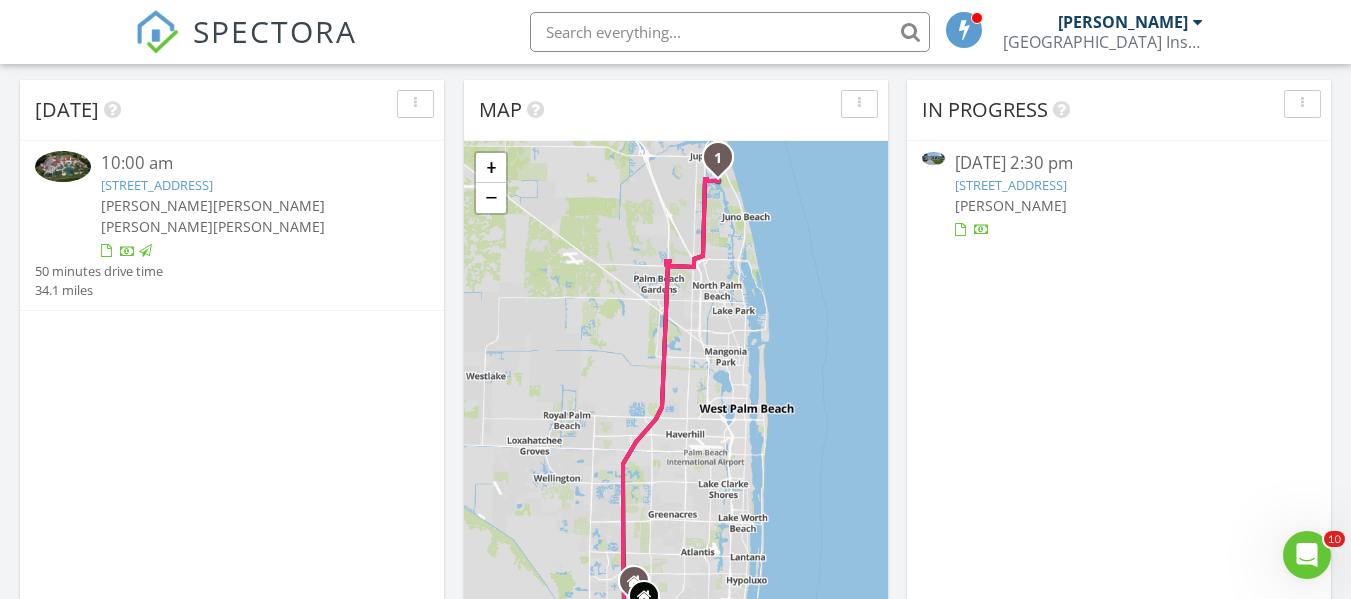 click on "[STREET_ADDRESS]" at bounding box center [1011, 185] 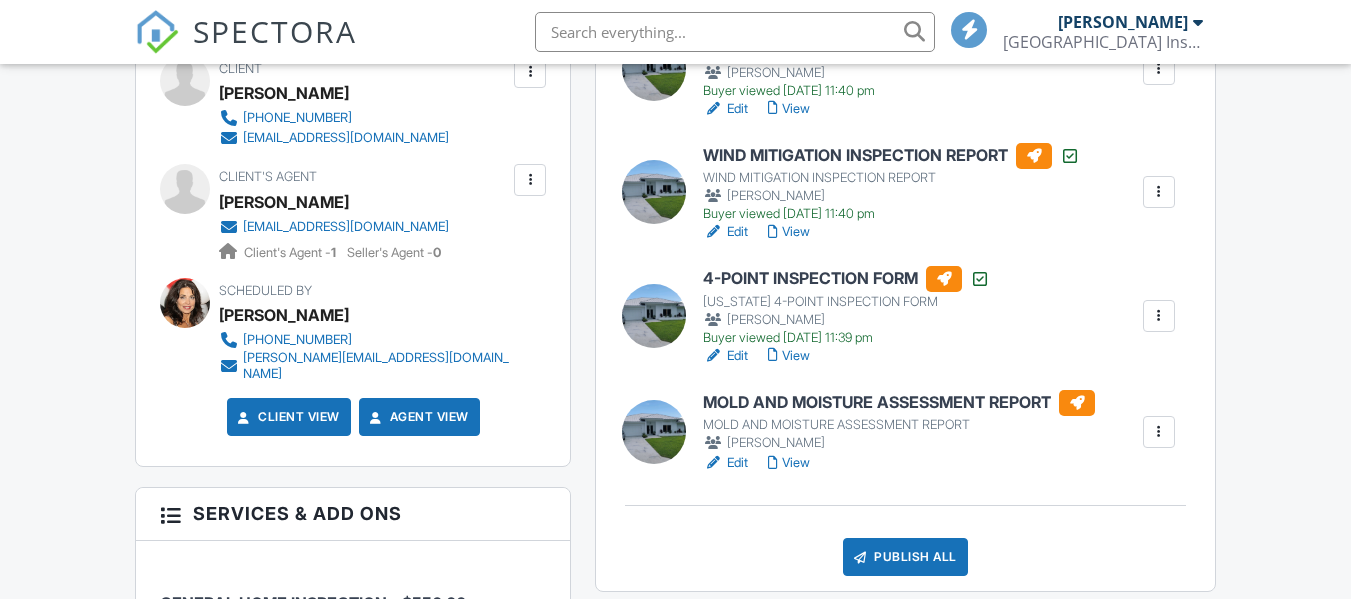 scroll, scrollTop: 0, scrollLeft: 0, axis: both 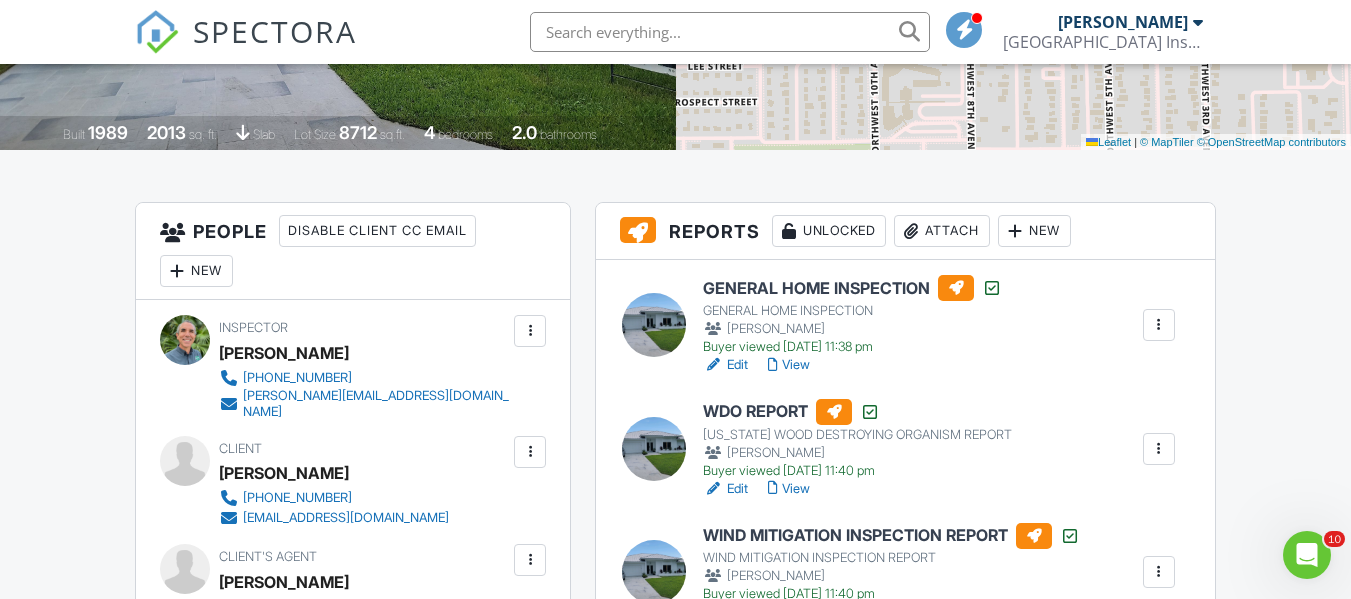 click on "Attach" at bounding box center (942, 231) 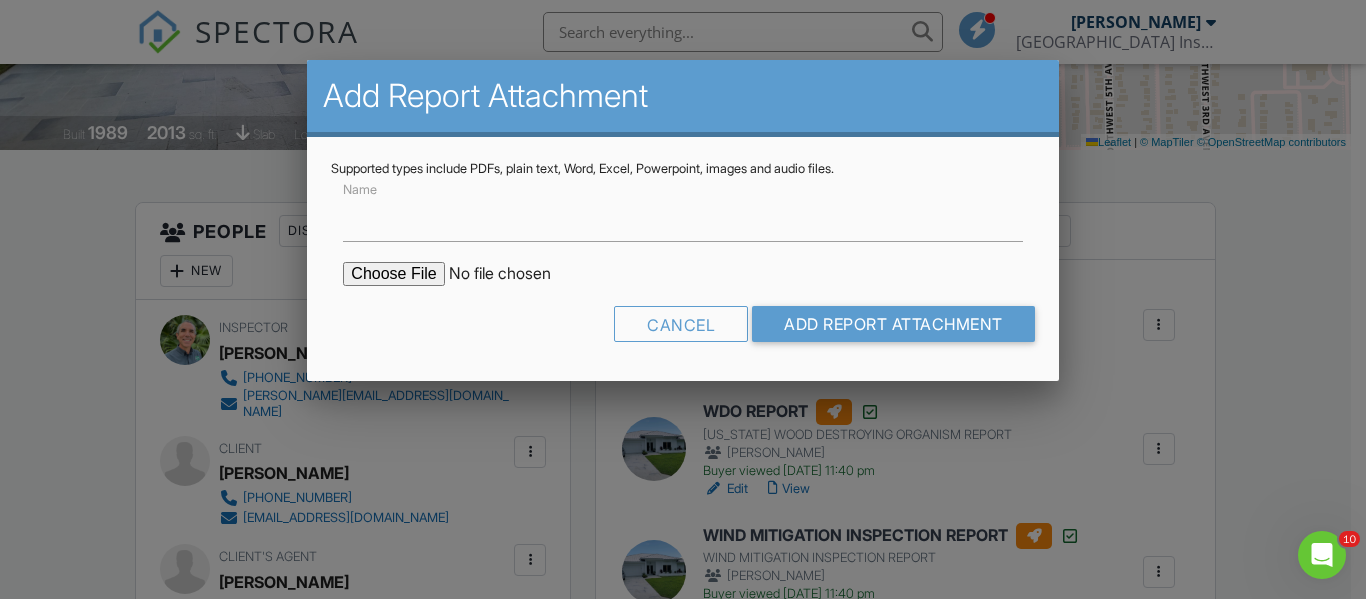 click at bounding box center (513, 274) 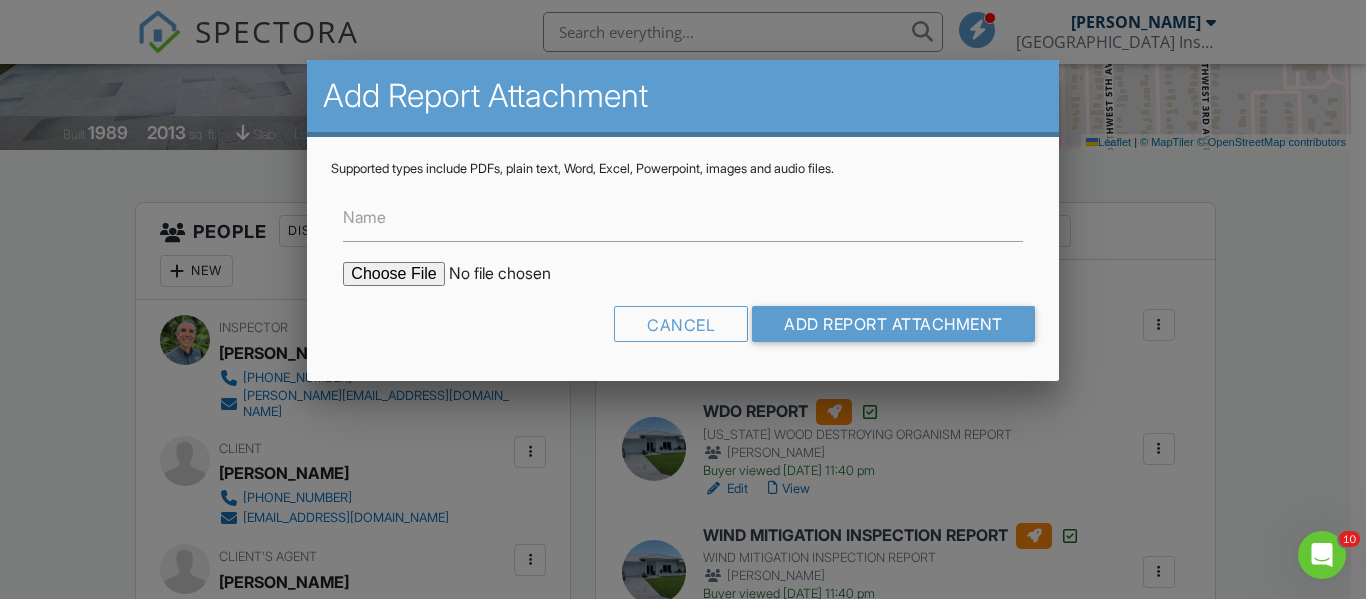 type on "C:\fakepath\LAB RESULTS AND MOLD ASSESSMENT REPORT..pdf" 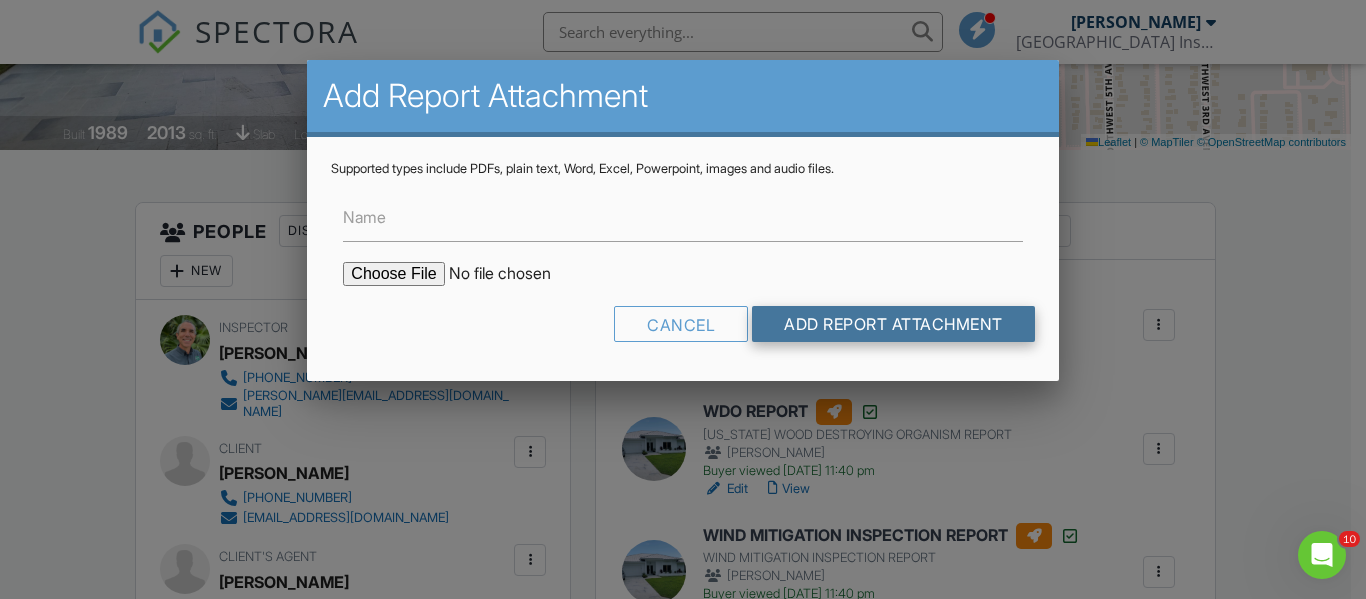 click on "Add Report Attachment" at bounding box center [893, 324] 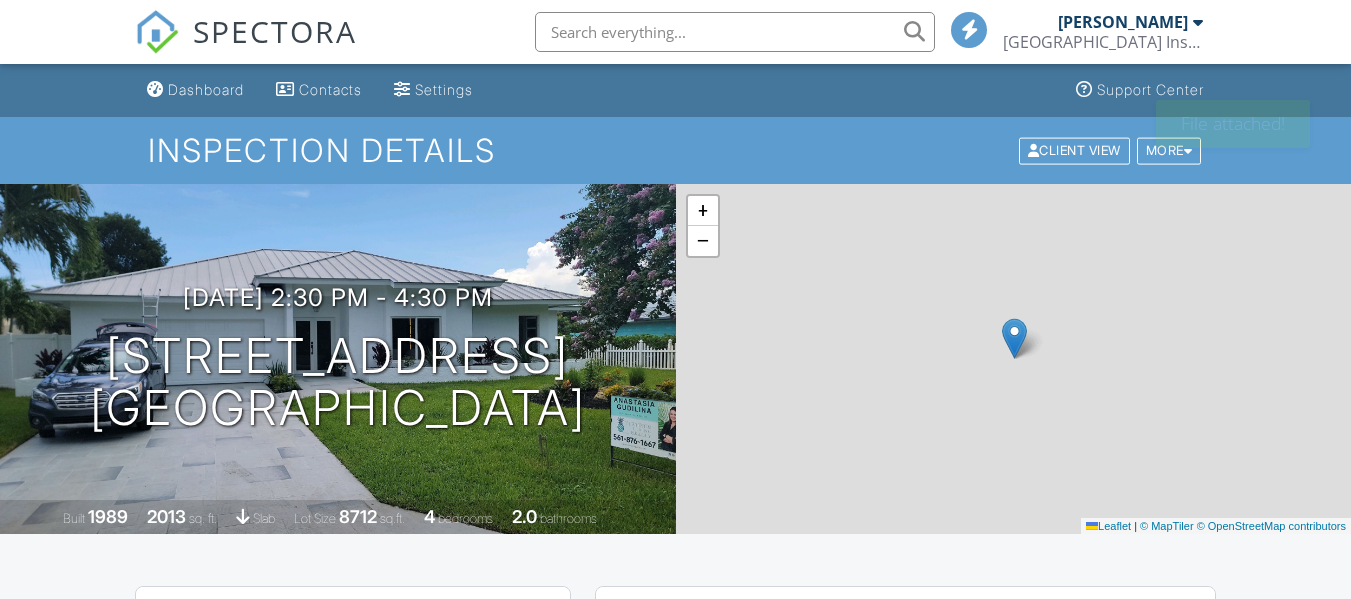 scroll, scrollTop: 0, scrollLeft: 0, axis: both 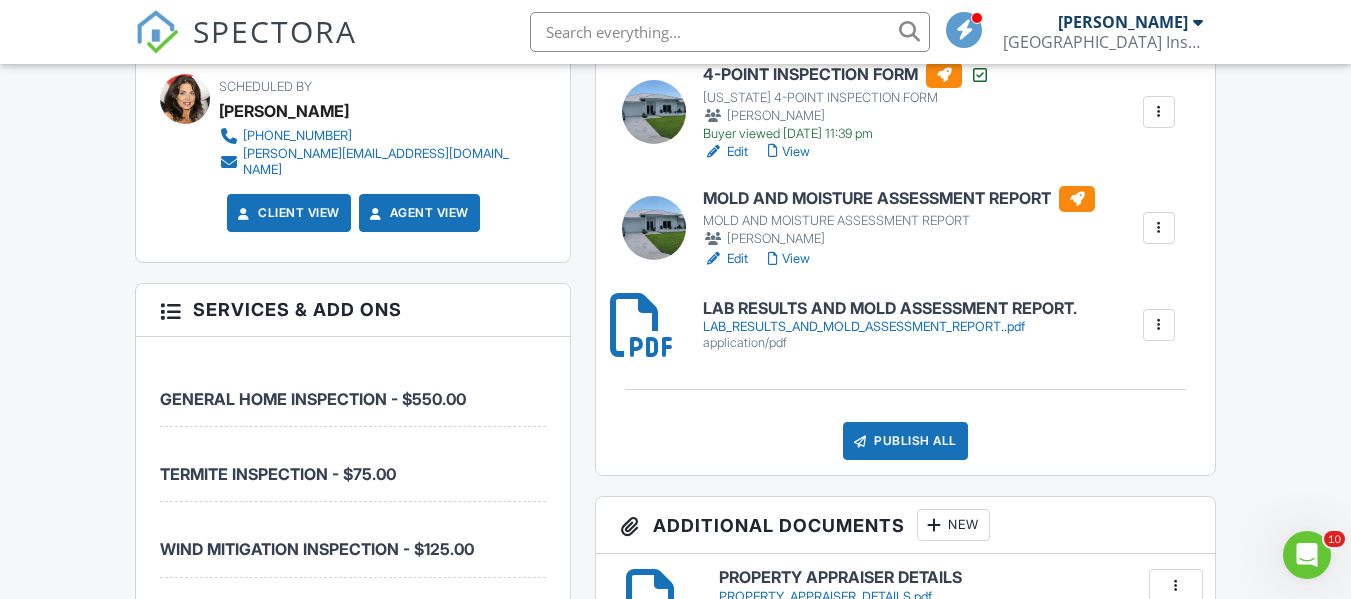 click on "LAB RESULTS AND MOLD ASSESSMENT REPORT." at bounding box center [890, 309] 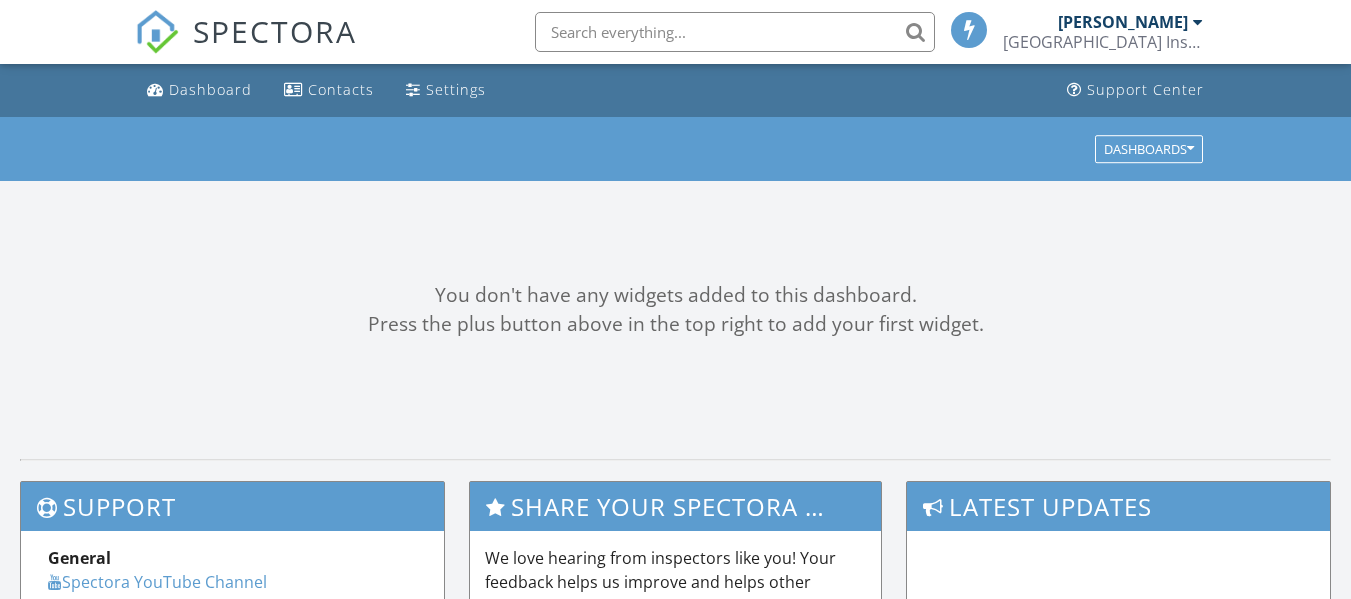 scroll, scrollTop: 0, scrollLeft: 0, axis: both 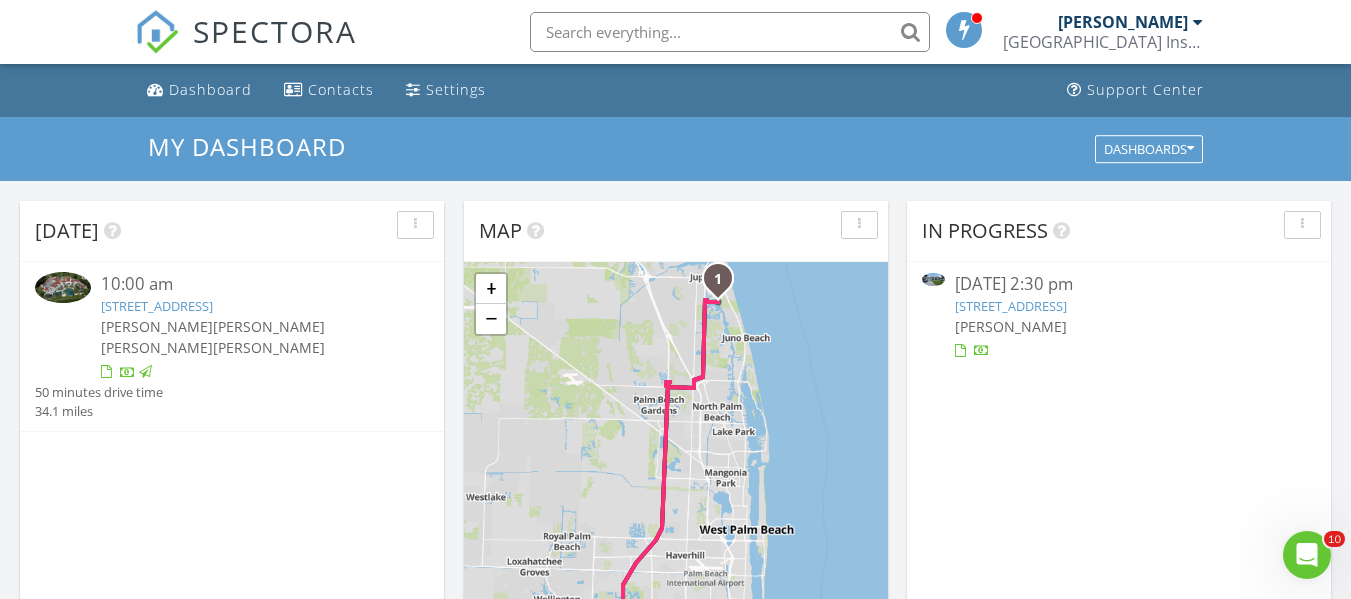 click on "[STREET_ADDRESS]" at bounding box center (1011, 306) 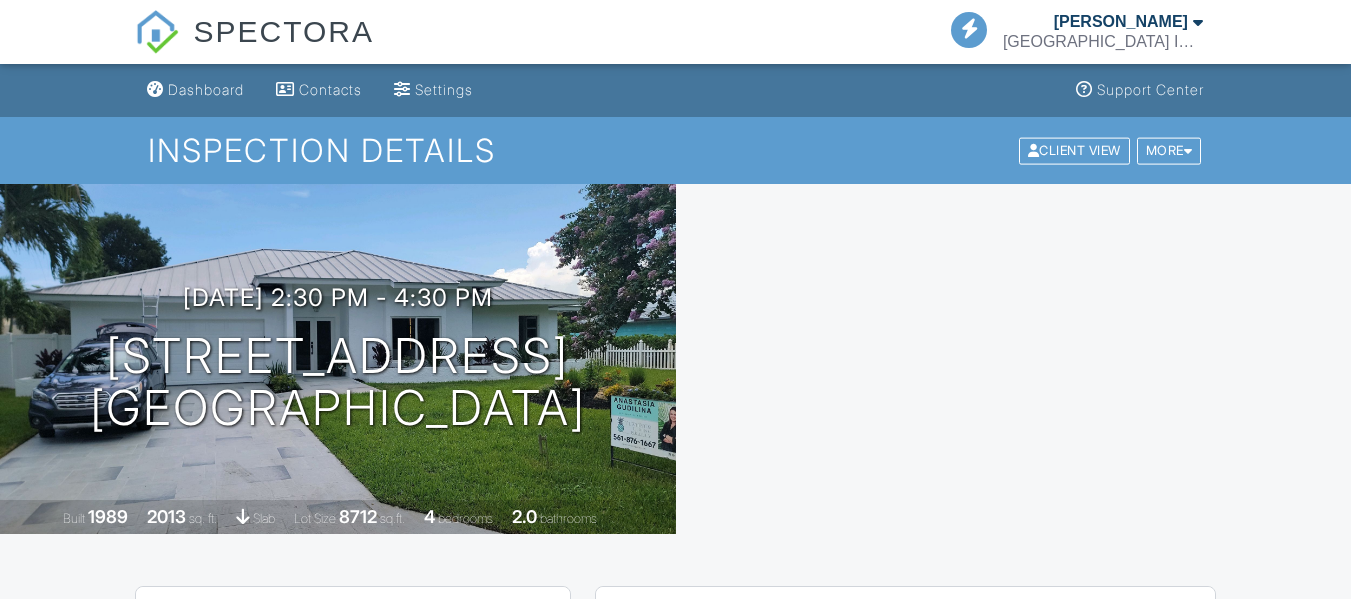 scroll, scrollTop: 0, scrollLeft: 0, axis: both 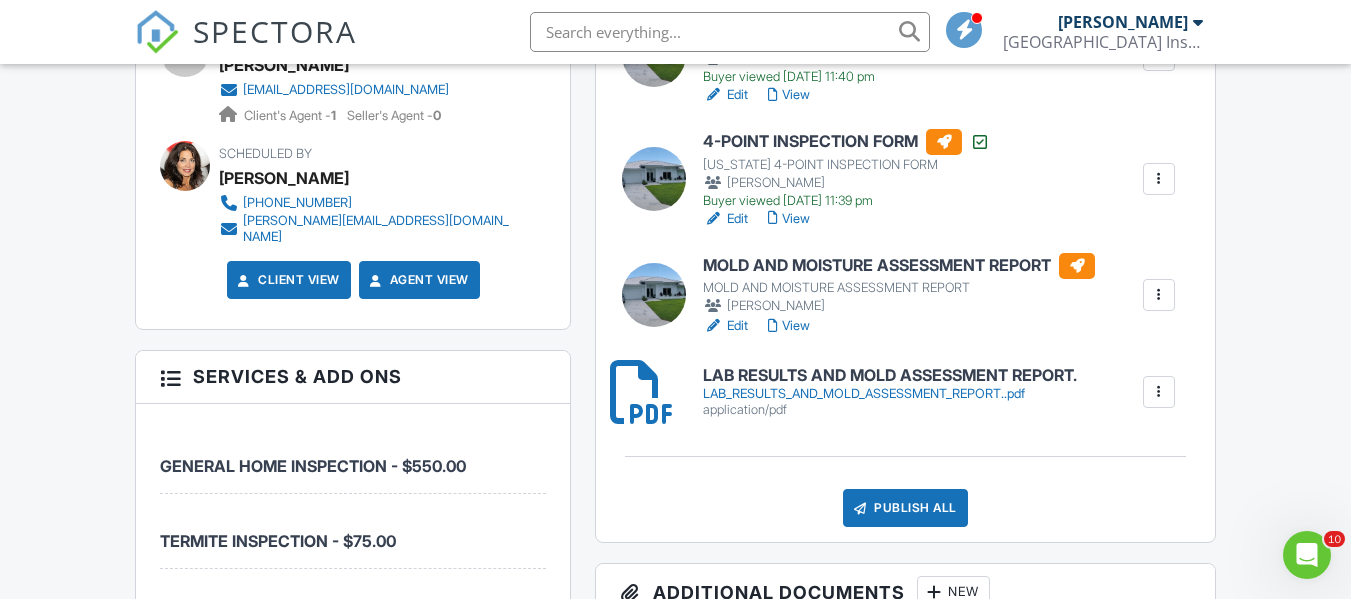 drag, startPoint x: 1356, startPoint y: 52, endPoint x: 1357, endPoint y: 159, distance: 107.00467 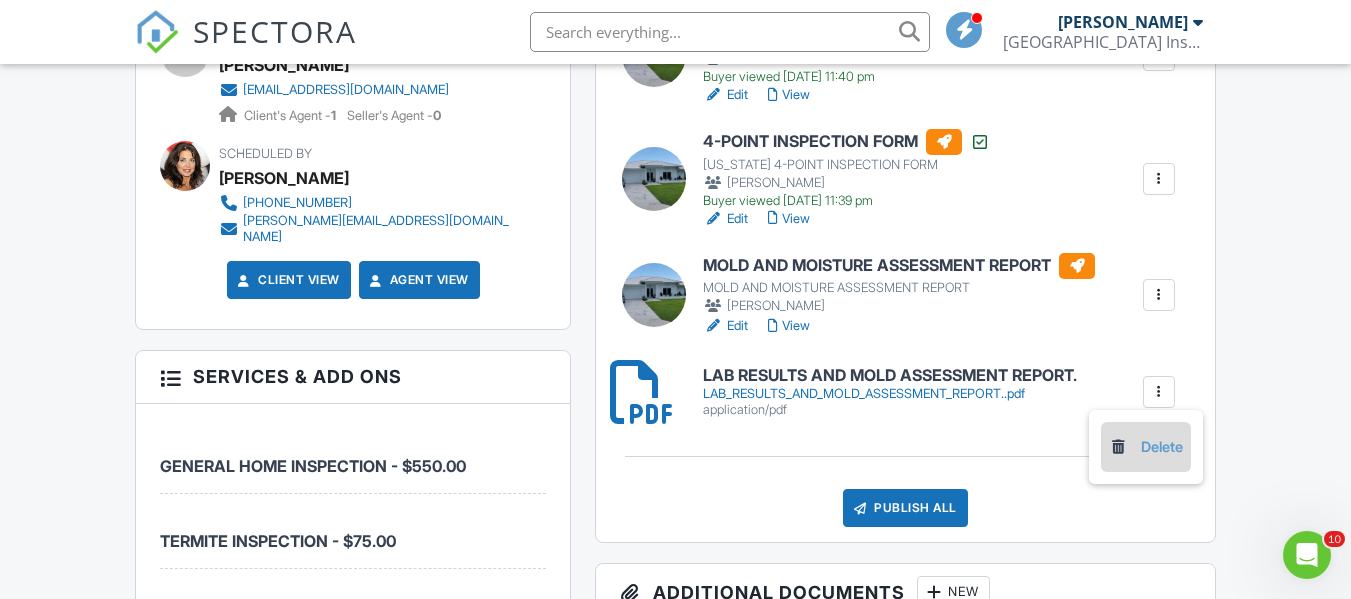 click on "Delete" at bounding box center (1146, 447) 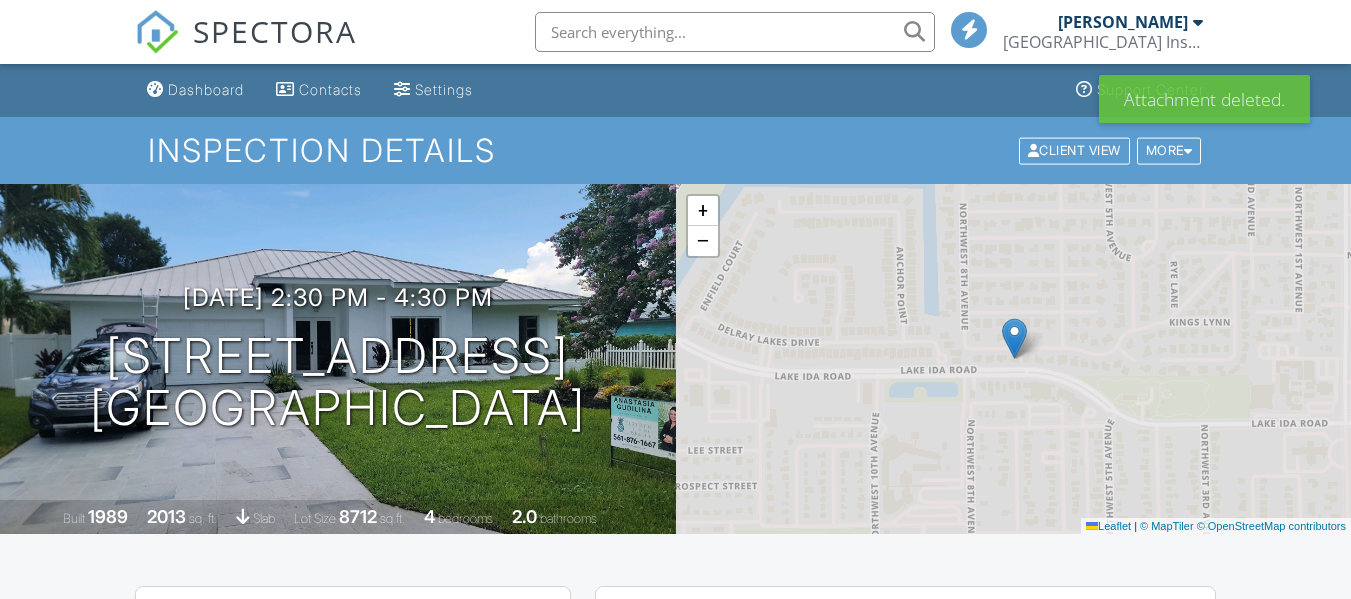 scroll, scrollTop: 0, scrollLeft: 0, axis: both 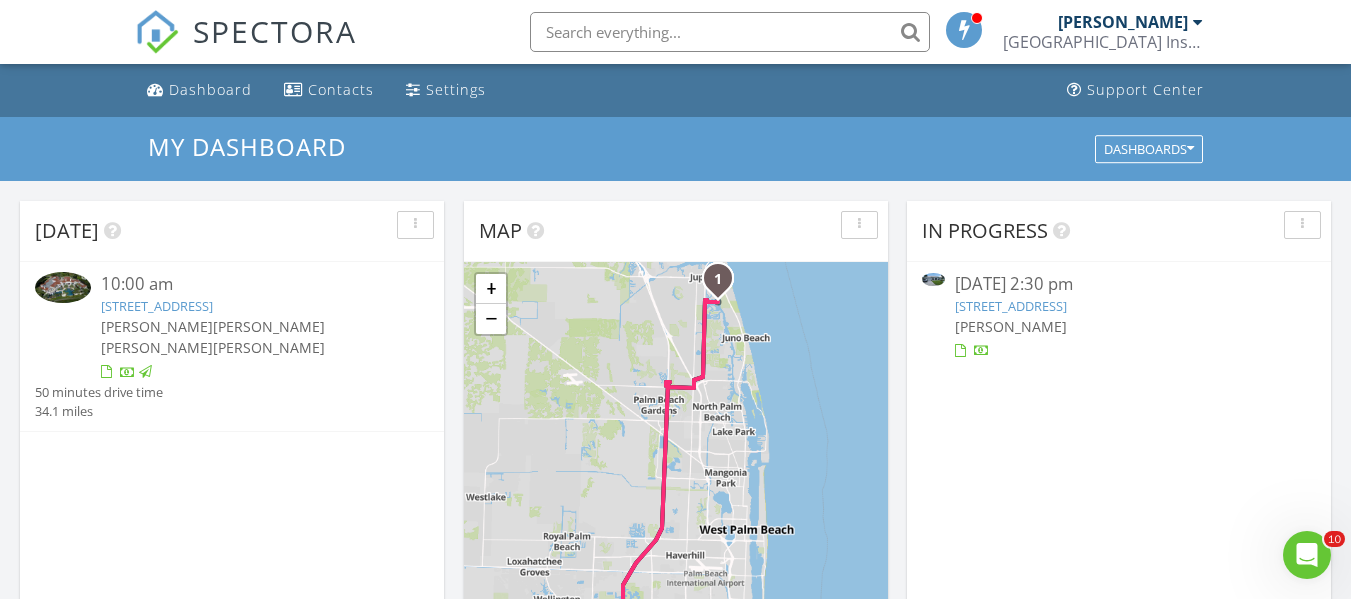click on "[STREET_ADDRESS]" at bounding box center [1011, 306] 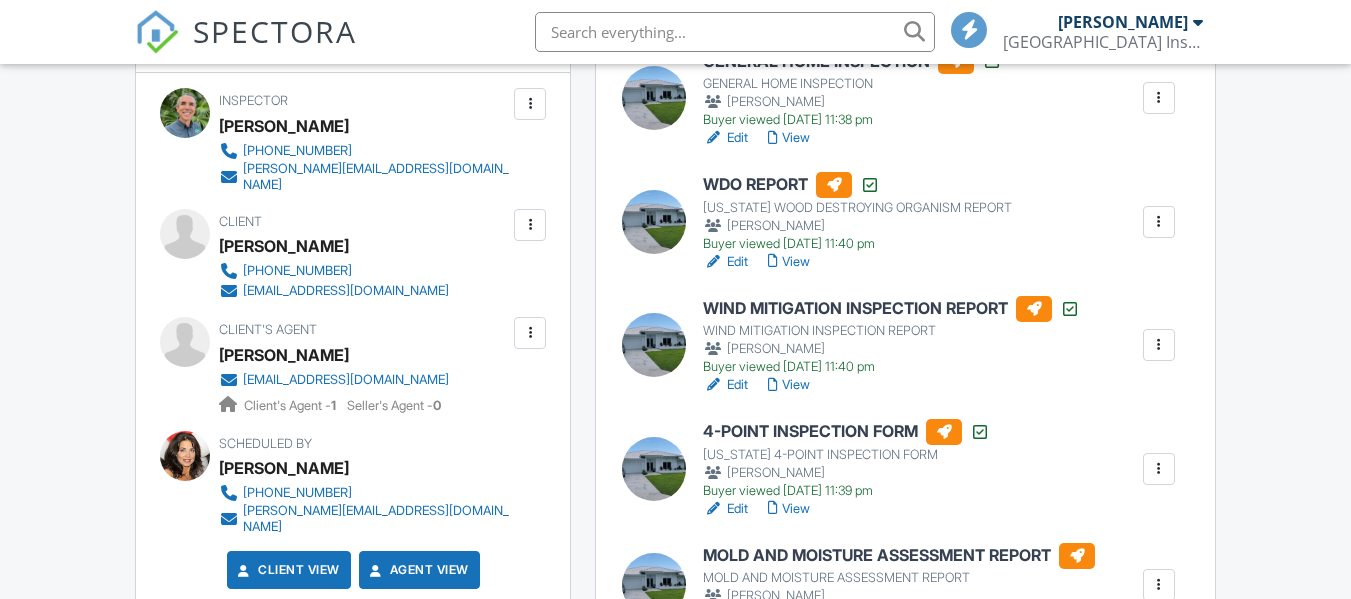 scroll, scrollTop: 0, scrollLeft: 0, axis: both 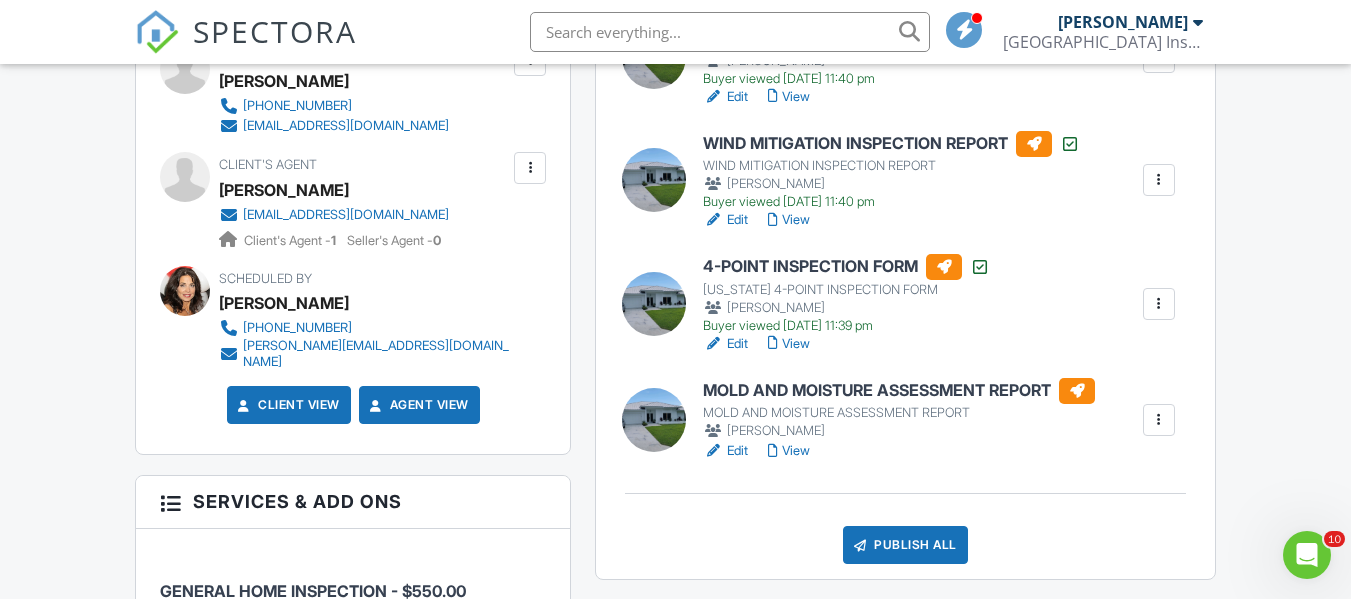 click on "SPECTORA
[PERSON_NAME]
[GEOGRAPHIC_DATA] Inspections, Inc.
Role:
Inspector
Change Role
Dashboard
Inspections
Calendar
Settings
What's New
Sign Out
Change Active Role
Your account has more than one possible role. Please choose how you'd like to view the site:
Company/Agency
City
Role
Dashboard
Contacts
Settings
Support Center
Inspection Details
Client View
More
Property Details
Reschedule
Share
Cancel
[GEOGRAPHIC_DATA]
Print Order
Convert to V9
[DATE]  2:30 pm
- 4:30 pm
[STREET_ADDRESS]
[GEOGRAPHIC_DATA]
Built
1989
2013
sq. ft.
slab
Lot Size
8712
sq.ft." at bounding box center (675, 1512) 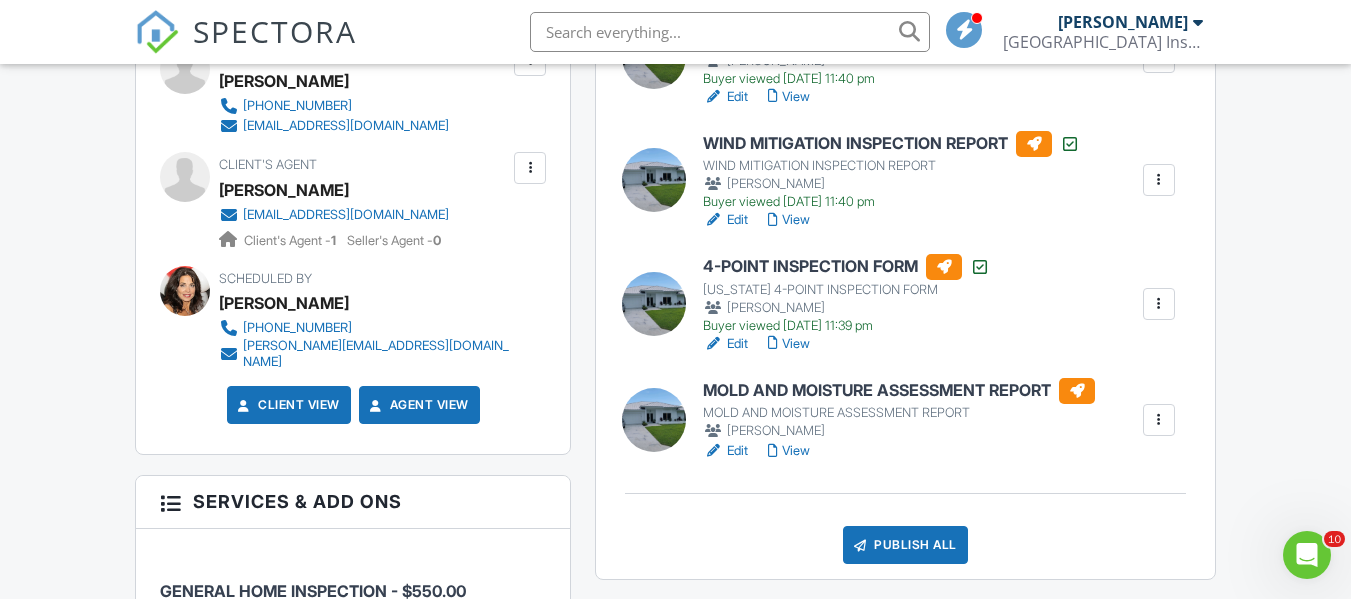 click on "MOLD AND MOISTURE ASSESSMENT REPORT" at bounding box center (899, 391) 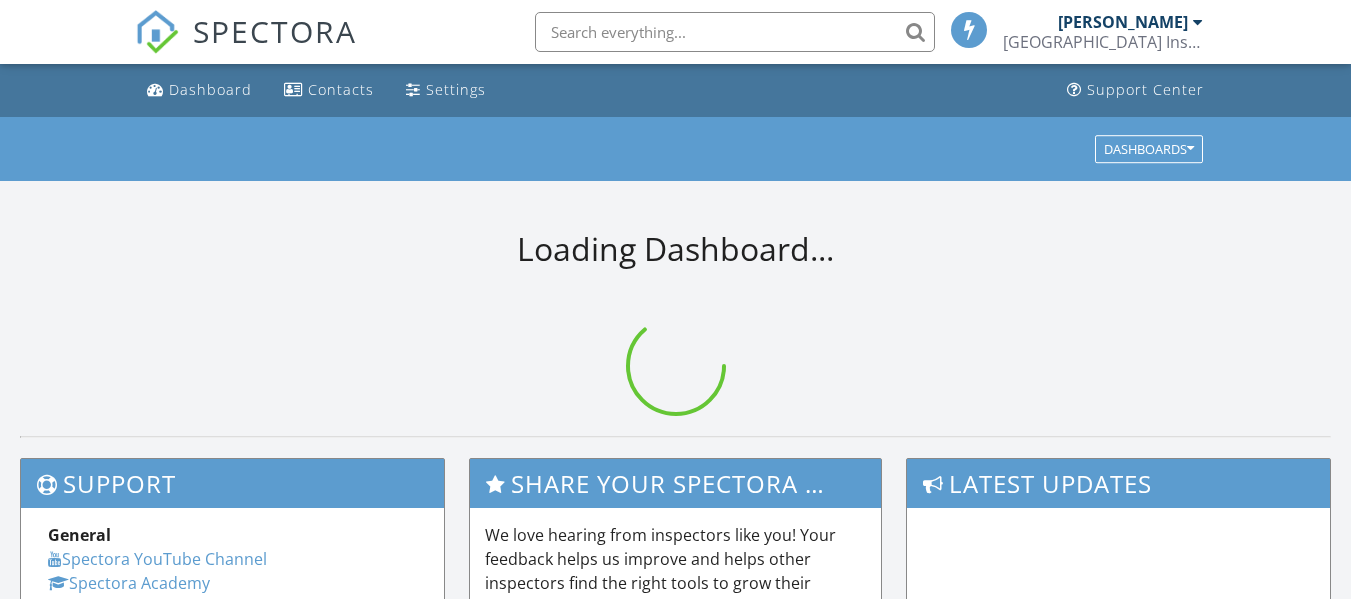 scroll, scrollTop: 0, scrollLeft: 0, axis: both 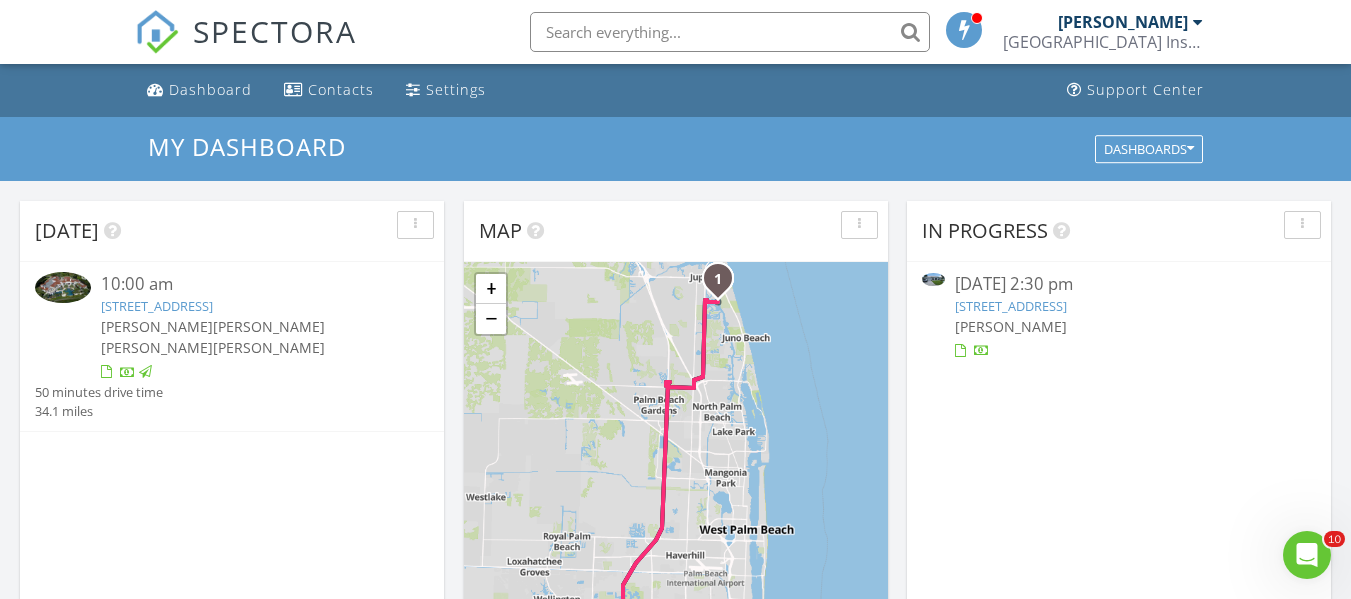 click on "[STREET_ADDRESS]" at bounding box center [1011, 306] 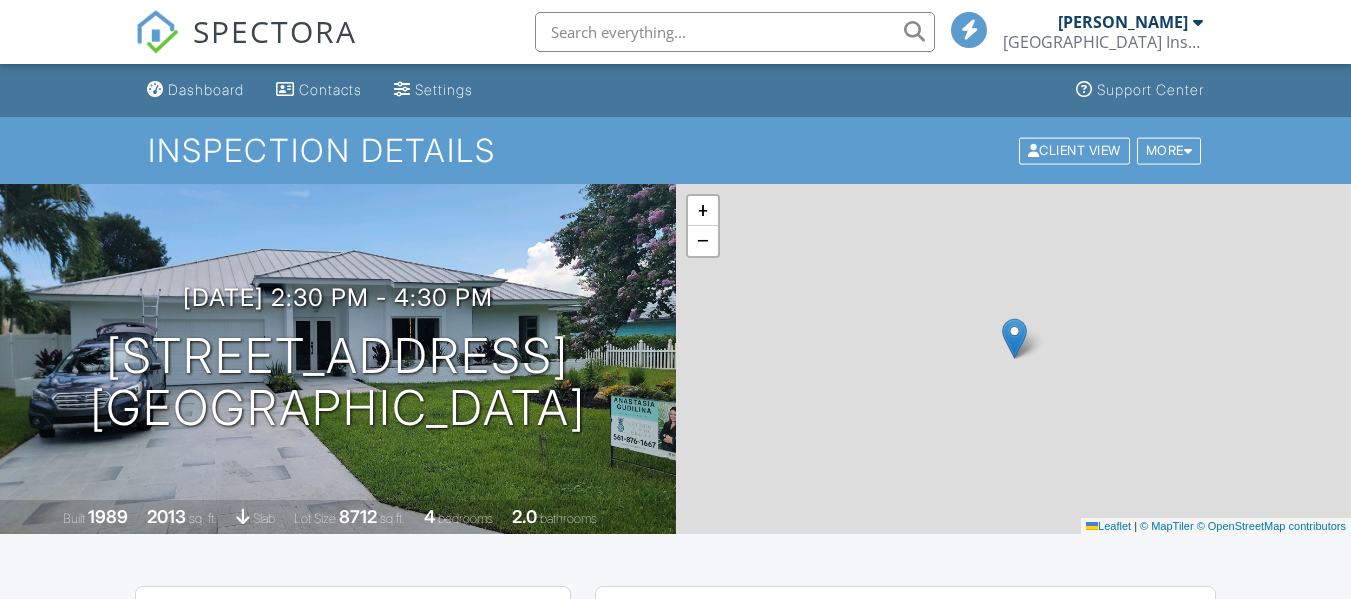 scroll, scrollTop: 0, scrollLeft: 0, axis: both 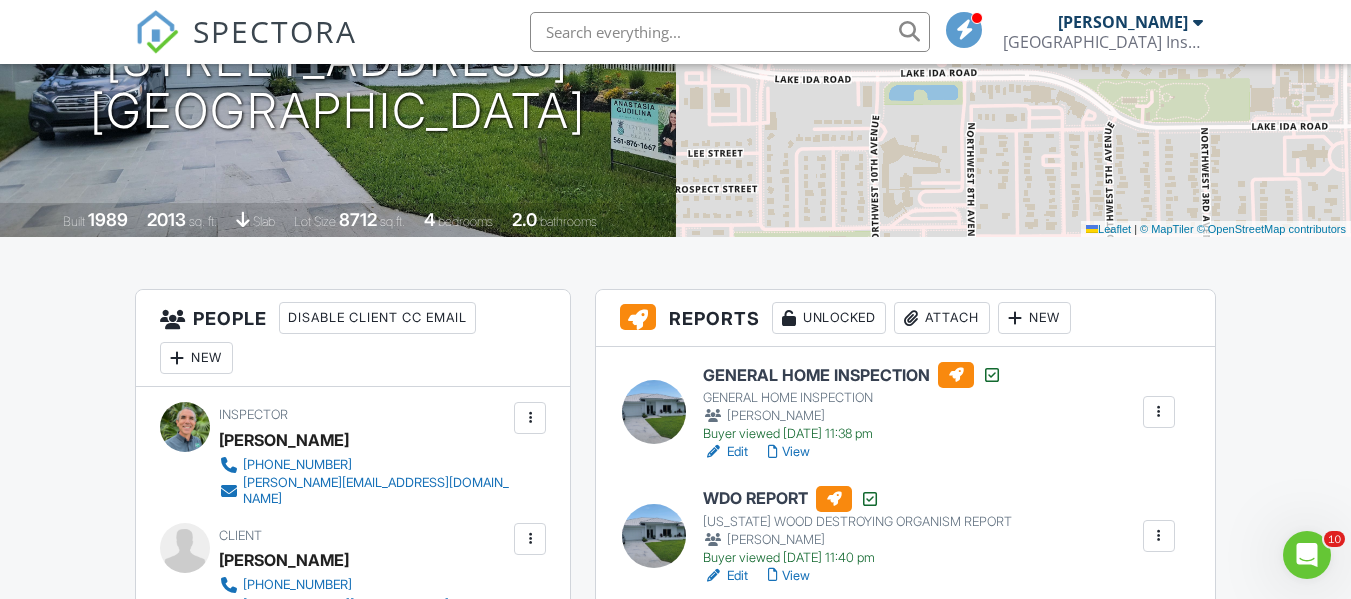 drag, startPoint x: 1356, startPoint y: 47, endPoint x: 1365, endPoint y: 83, distance: 37.107952 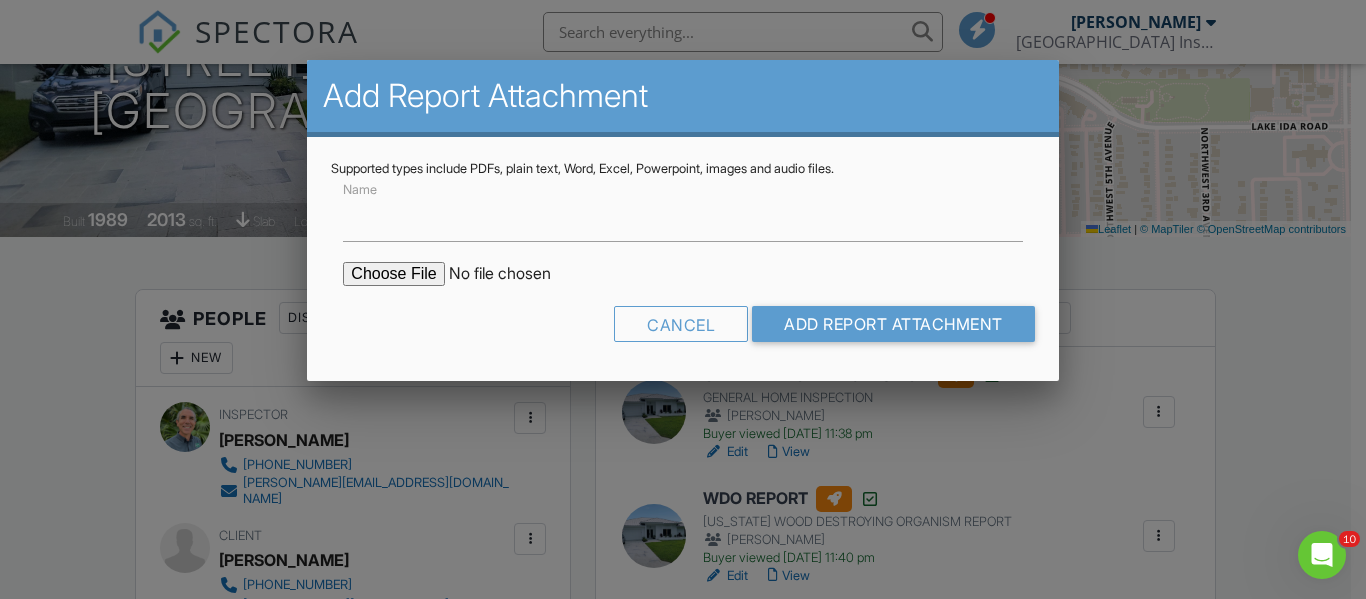 click at bounding box center [513, 274] 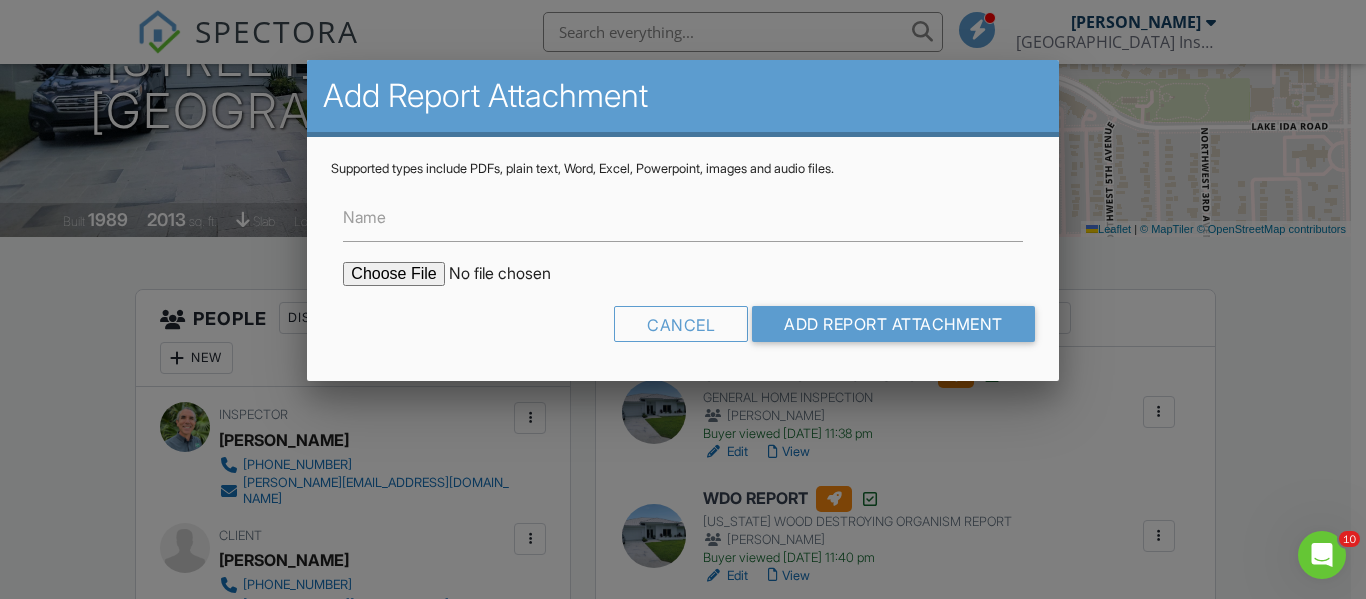 type on "C:\fakepath\LAB RESULTS AND MOLD ASSESSMENT REPORT..pdf" 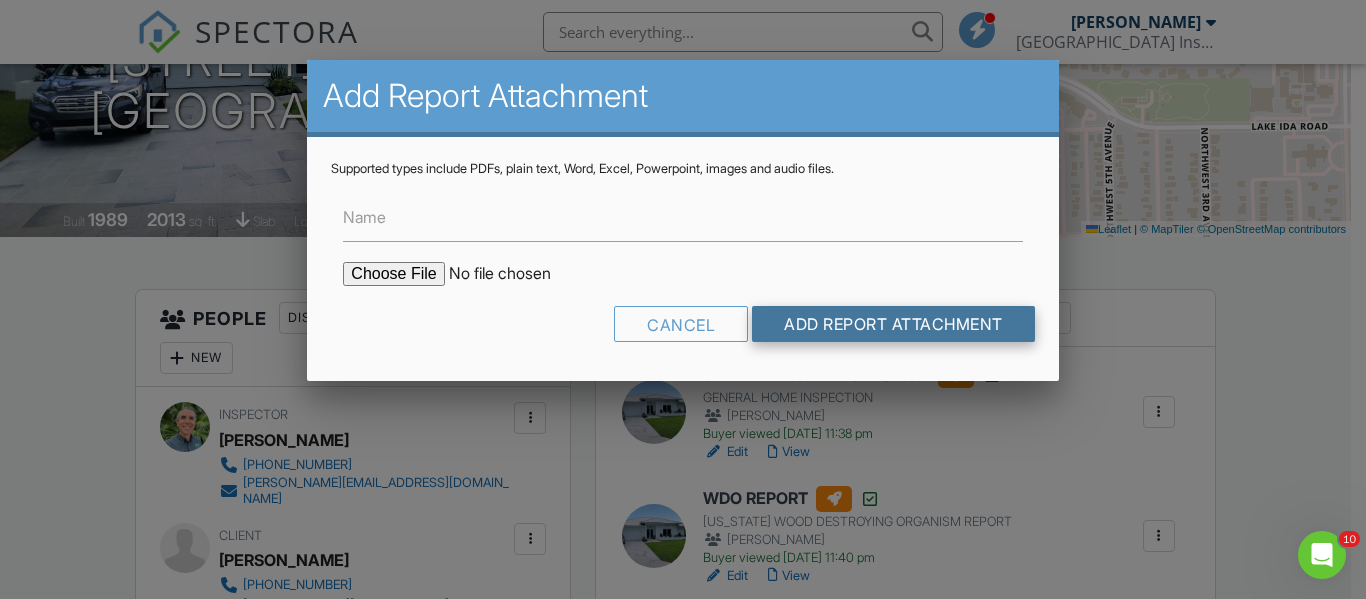 click on "Add Report Attachment" at bounding box center (893, 324) 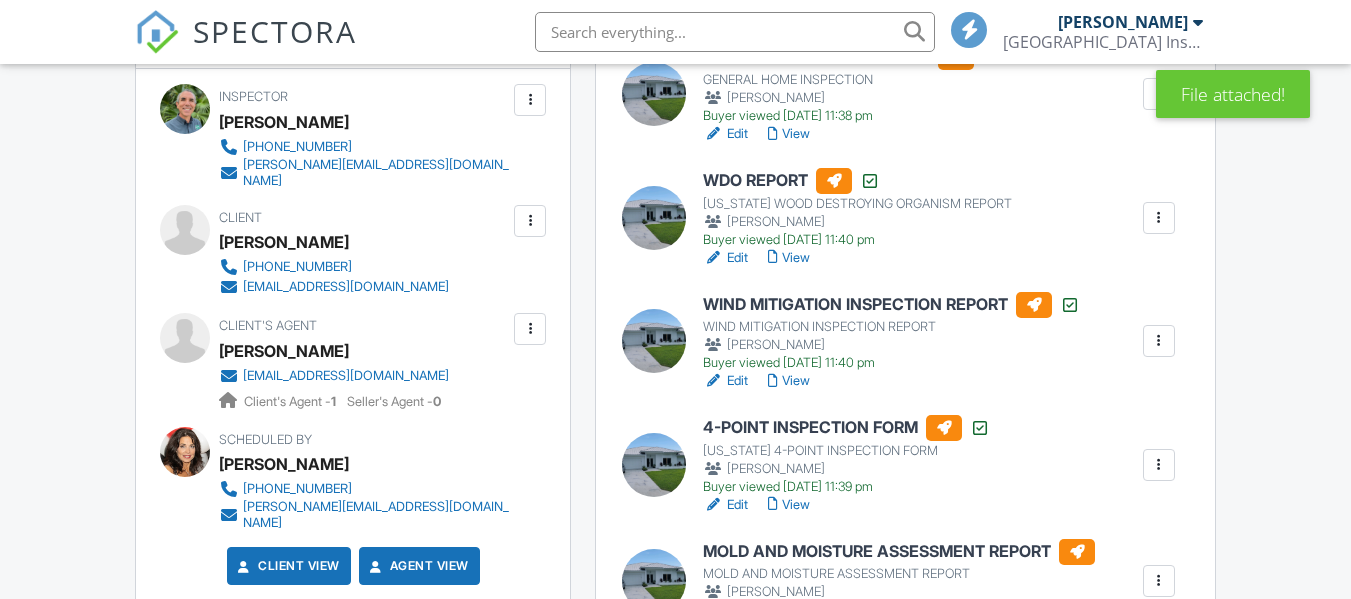 scroll, scrollTop: 716, scrollLeft: 0, axis: vertical 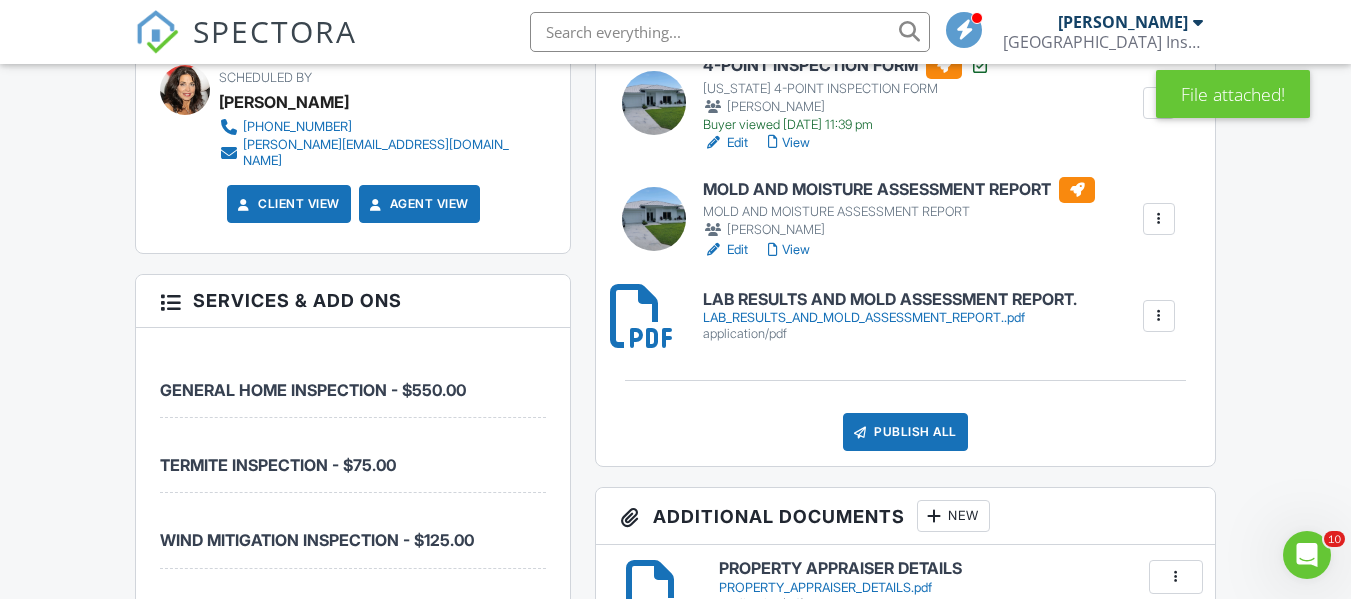 click on "LAB RESULTS AND MOLD ASSESSMENT REPORT." at bounding box center (890, 300) 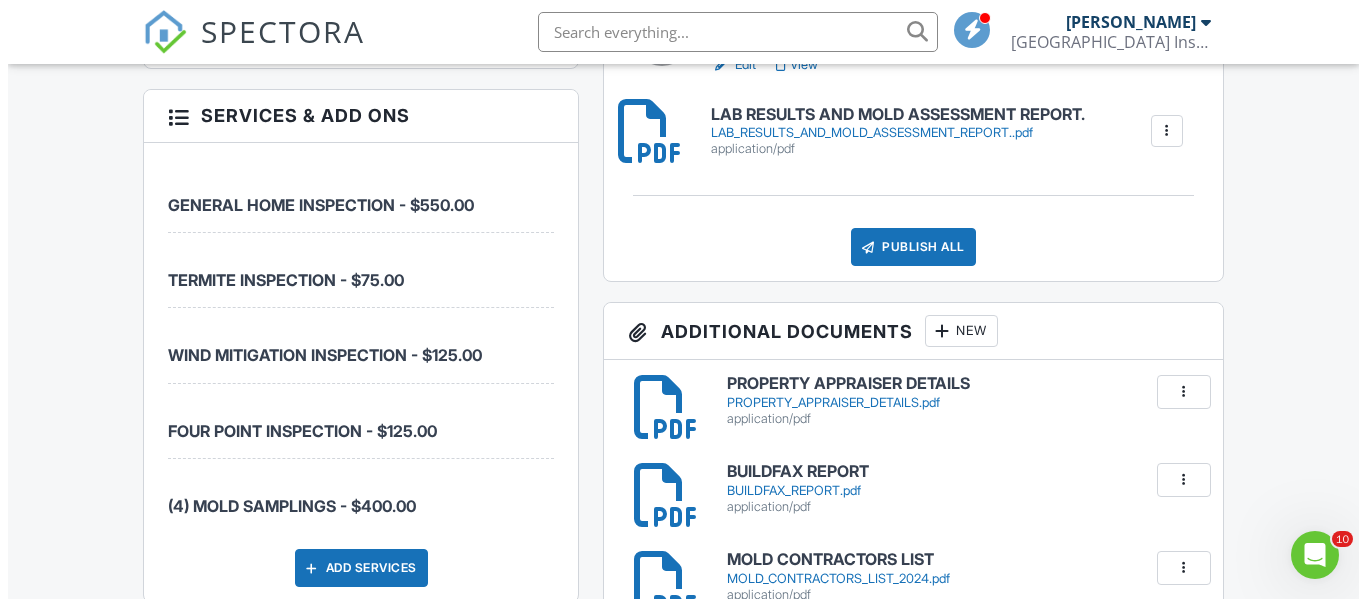 scroll, scrollTop: 1213, scrollLeft: 0, axis: vertical 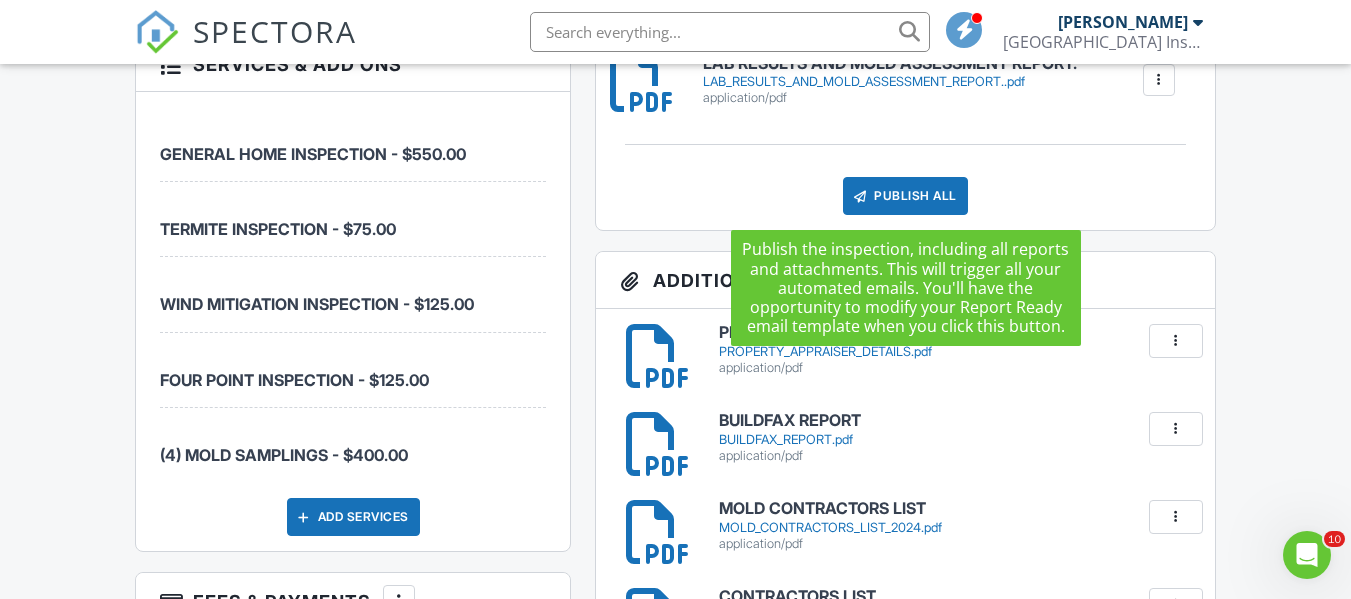 click on "Publish All" at bounding box center [905, 196] 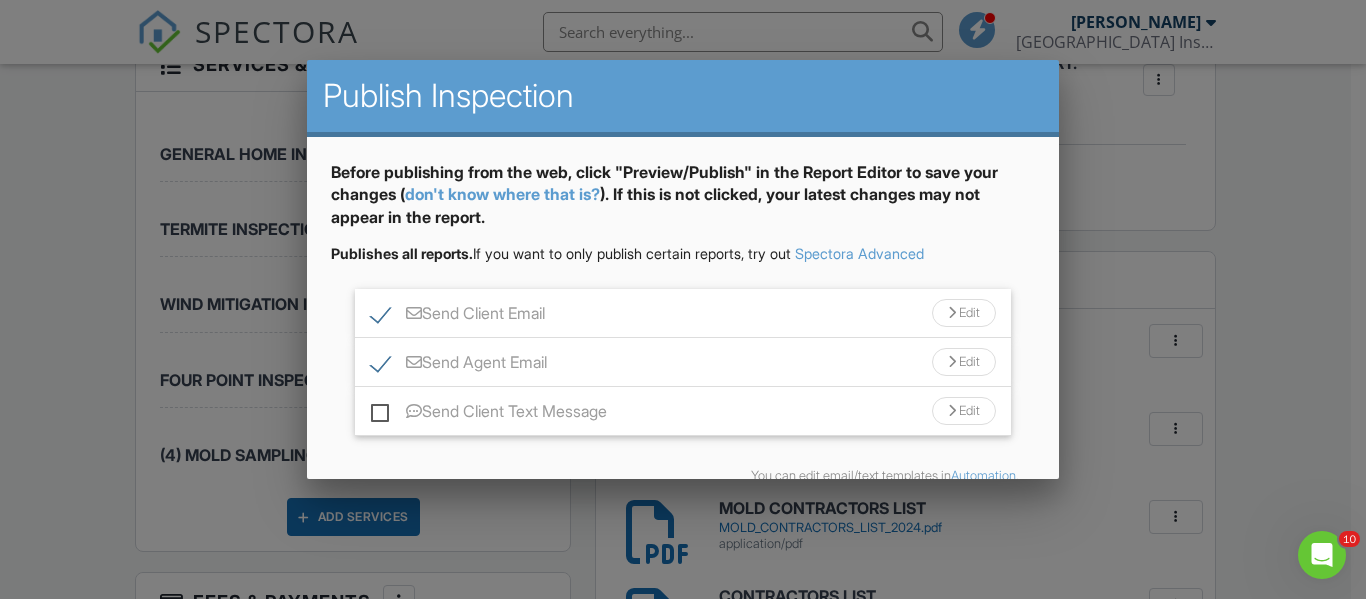 click on "Edit" at bounding box center (964, 313) 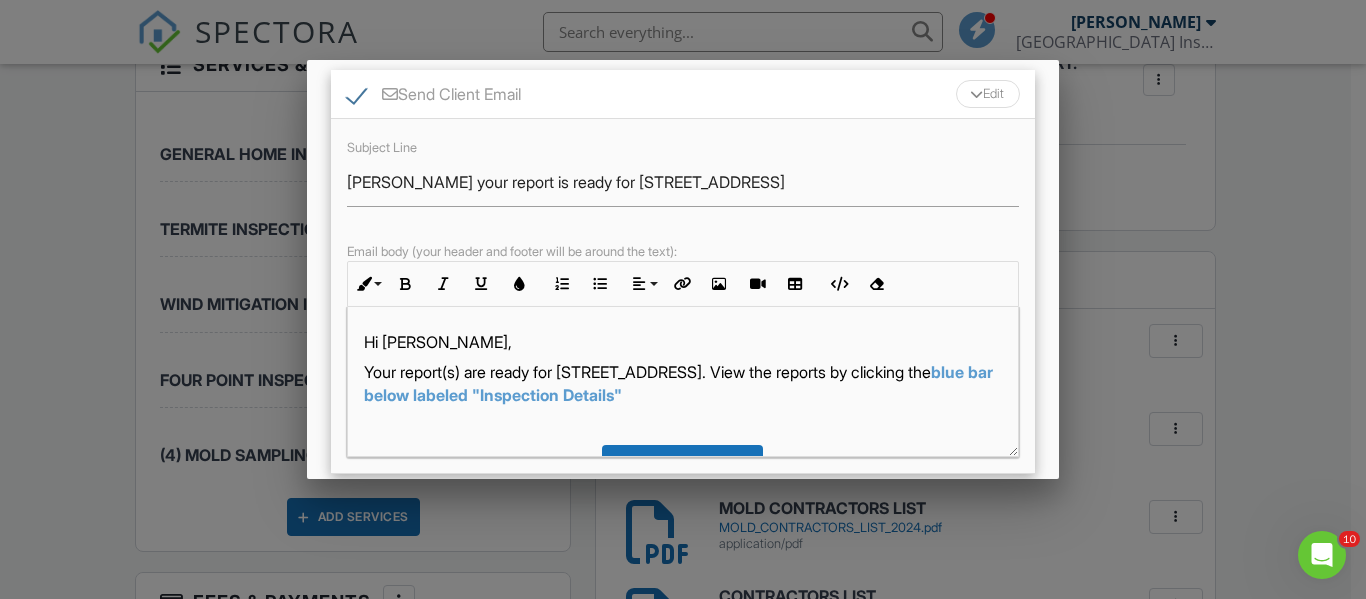 scroll, scrollTop: 235, scrollLeft: 0, axis: vertical 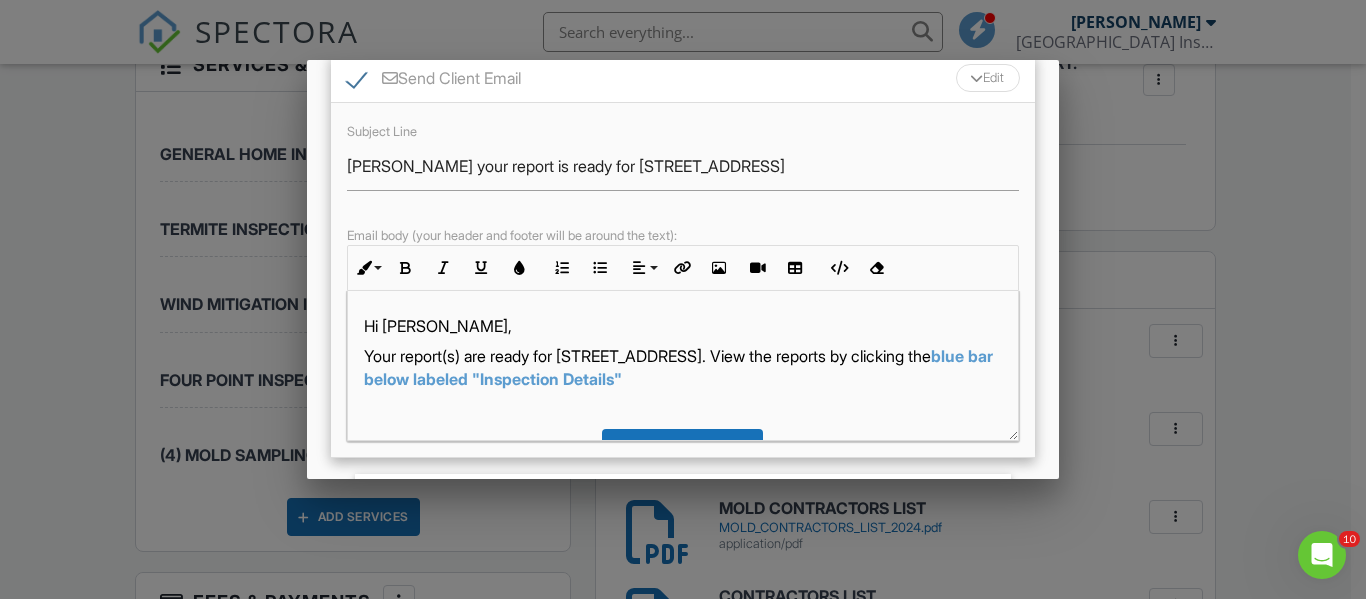 click on "Your report(s) are ready for 702 Enfield Rd, Delray Beach, FL 33444. View the reports by clicking the  blue bar below labeled "Inspection Details"" at bounding box center (682, 367) 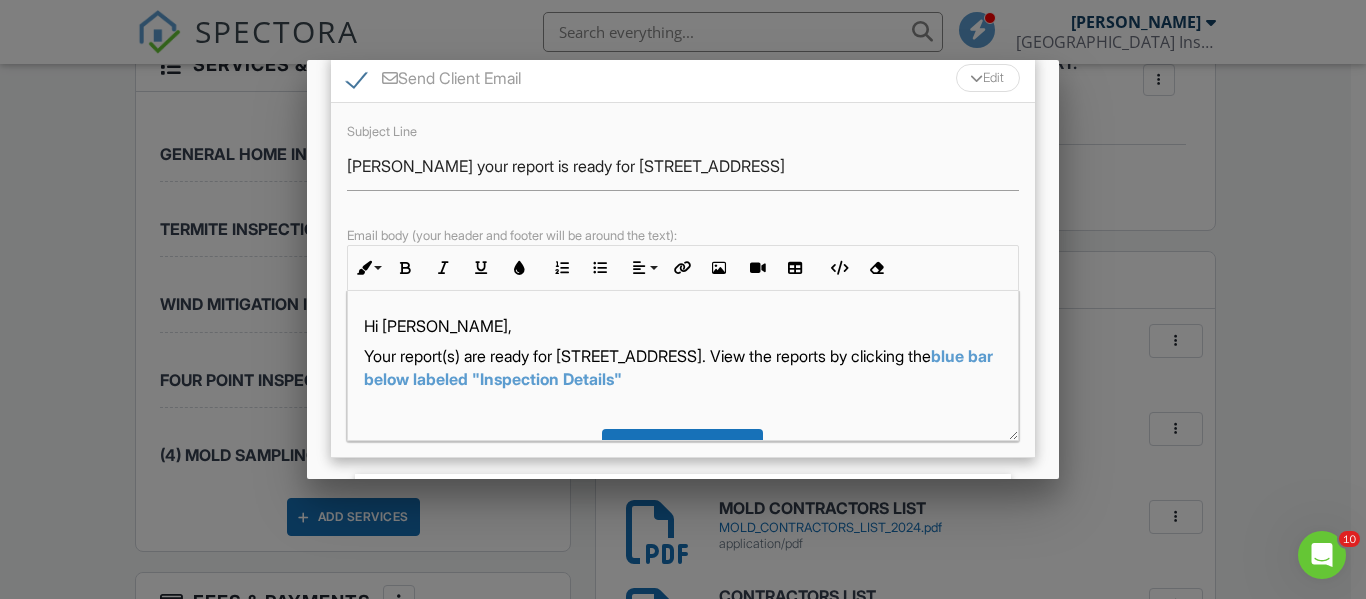 type 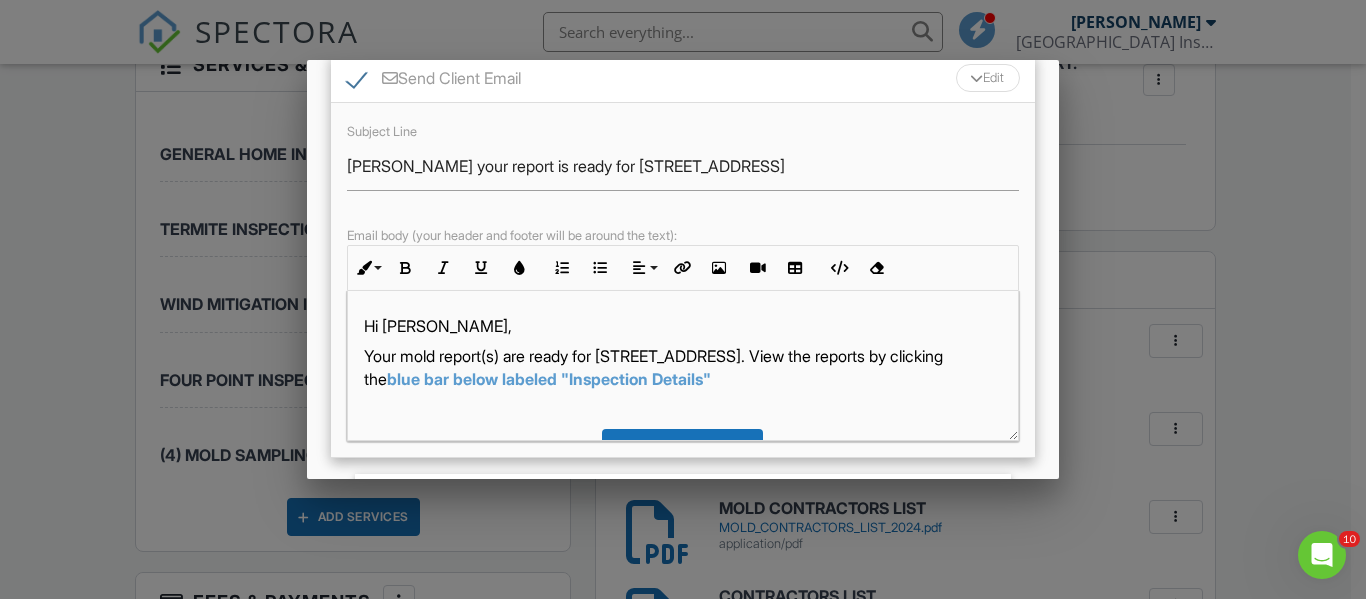 click on "Your mold report(s) are ready for 702 Enfield Rd, Delray Beach, FL 33444. View the reports by clicking the  blue bar below labeled "Inspection Details"" at bounding box center [682, 367] 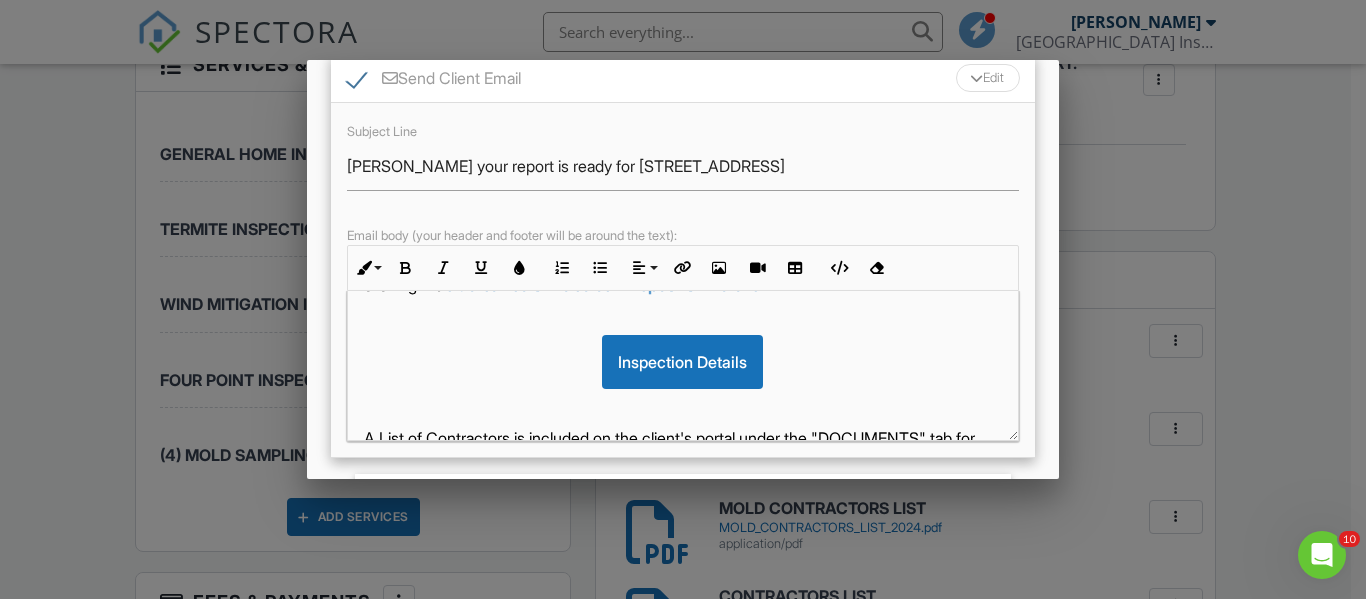 scroll, scrollTop: 116, scrollLeft: 0, axis: vertical 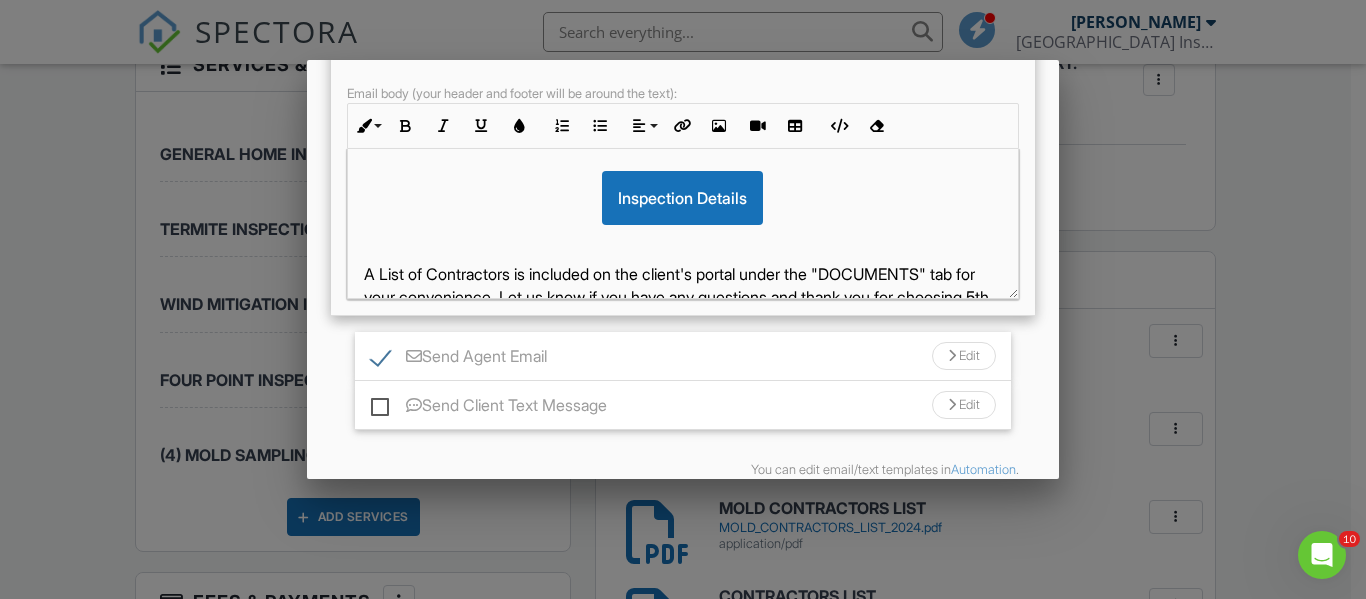 click on "Edit" at bounding box center (964, 356) 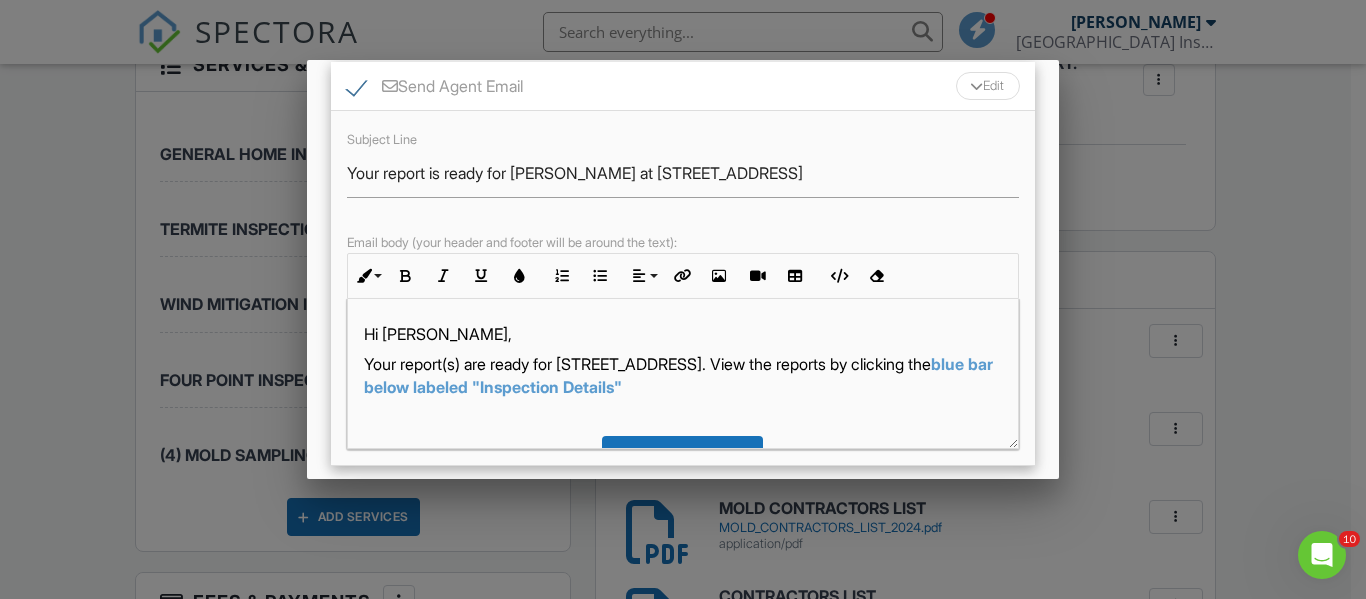 scroll, scrollTop: 660, scrollLeft: 0, axis: vertical 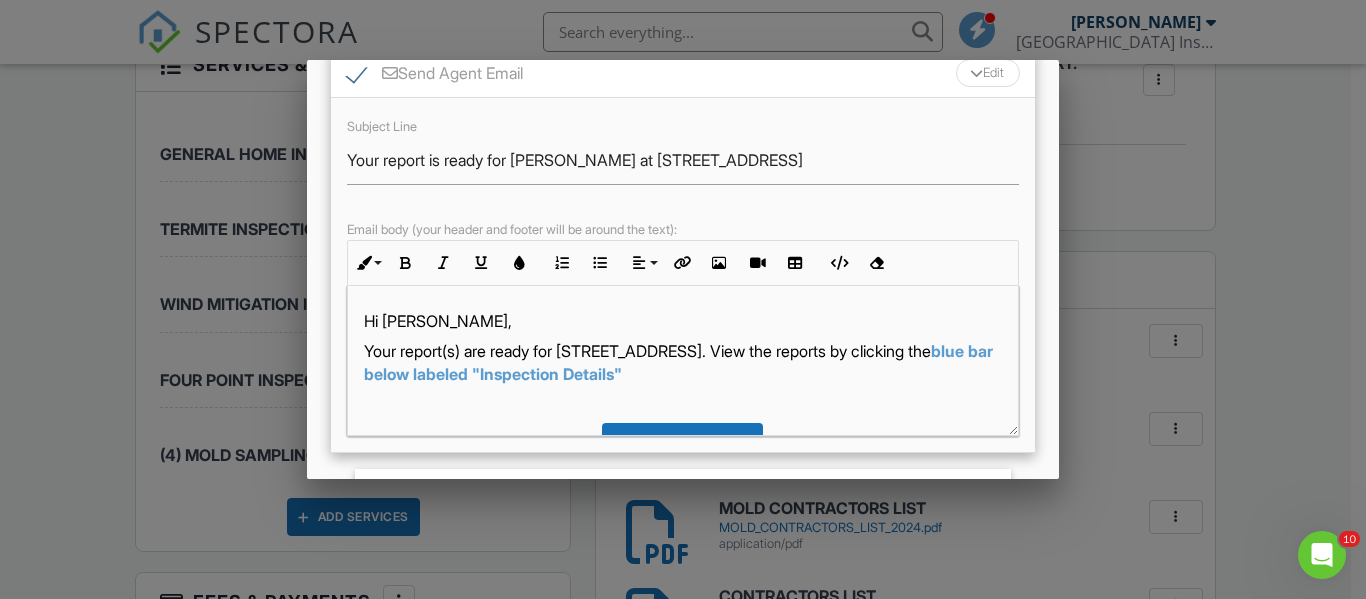 click on "Your report(s) are ready for 702 Enfield Rd, Delray Beach, FL 33444. View the reports by clicking the  blue bar below labeled "Inspection Details"" at bounding box center [682, 362] 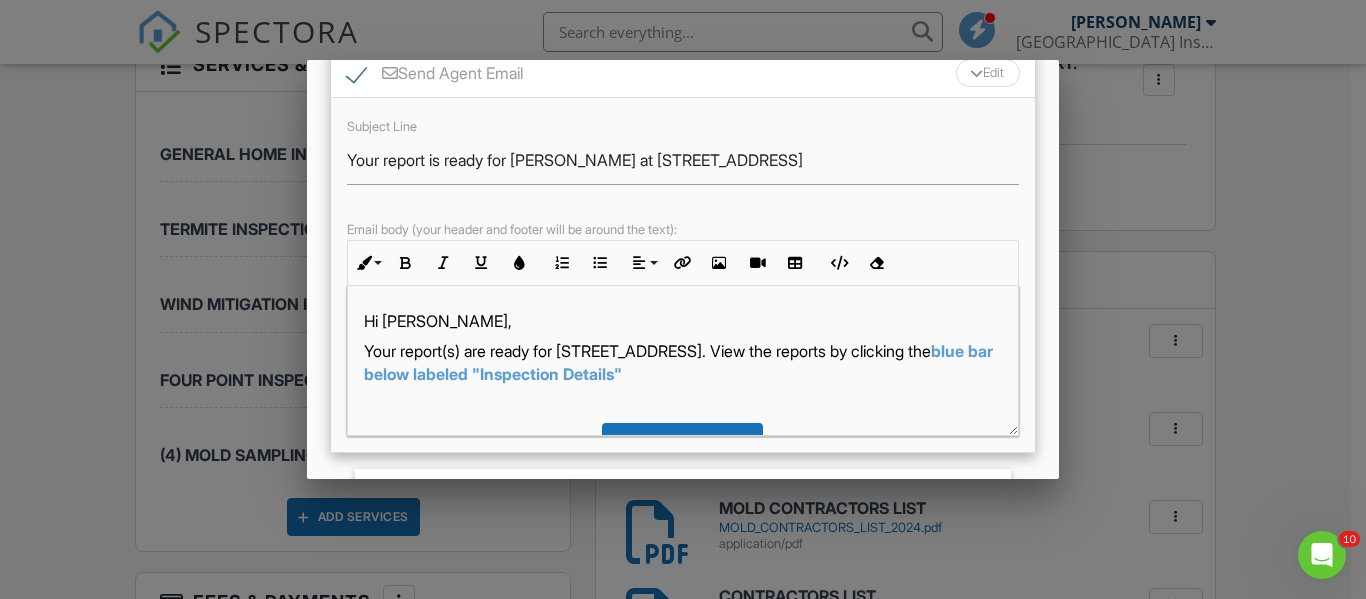 type 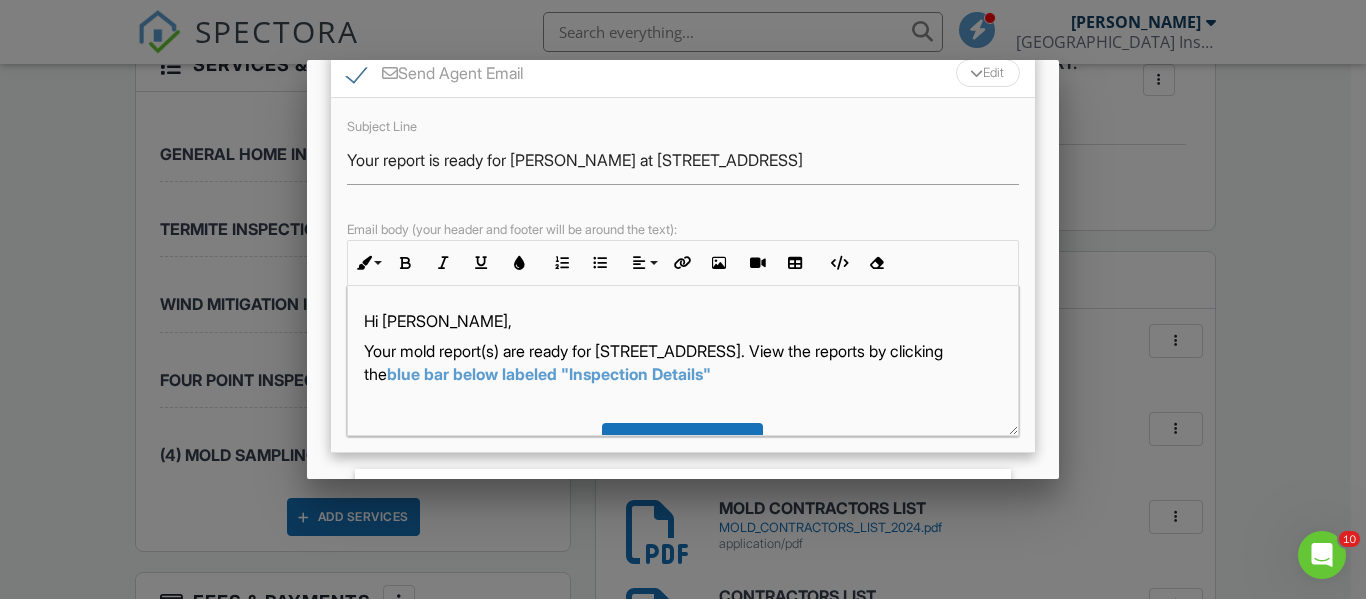 click on "Your mold report(s) are ready for 702 Enfield Rd, Delray Beach, FL 33444. View the reports by clicking the  blue bar below labeled "Inspection Details"" at bounding box center [682, 362] 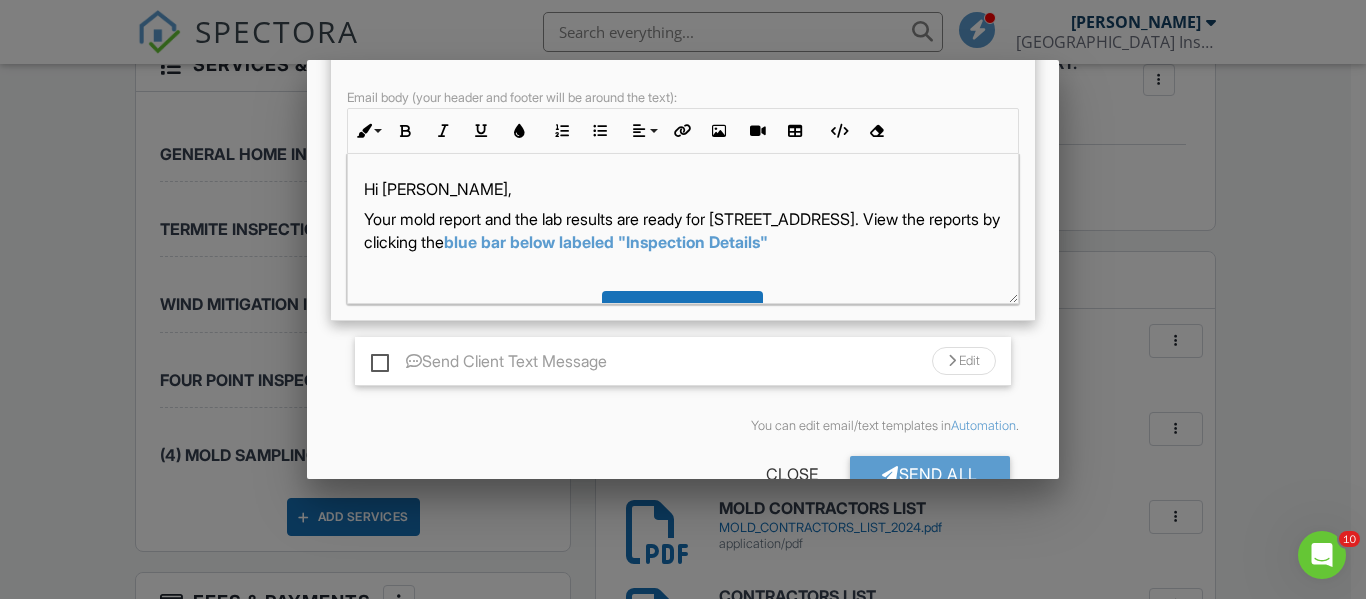 scroll, scrollTop: 843, scrollLeft: 0, axis: vertical 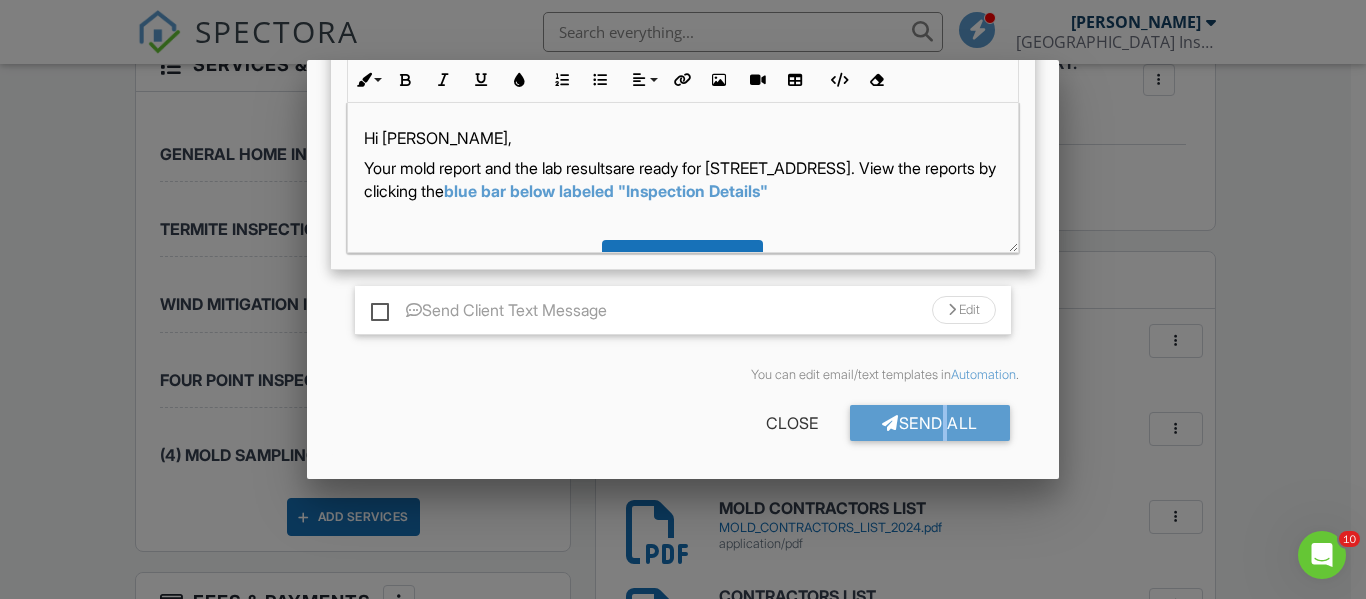click on "Send All" at bounding box center [930, 423] 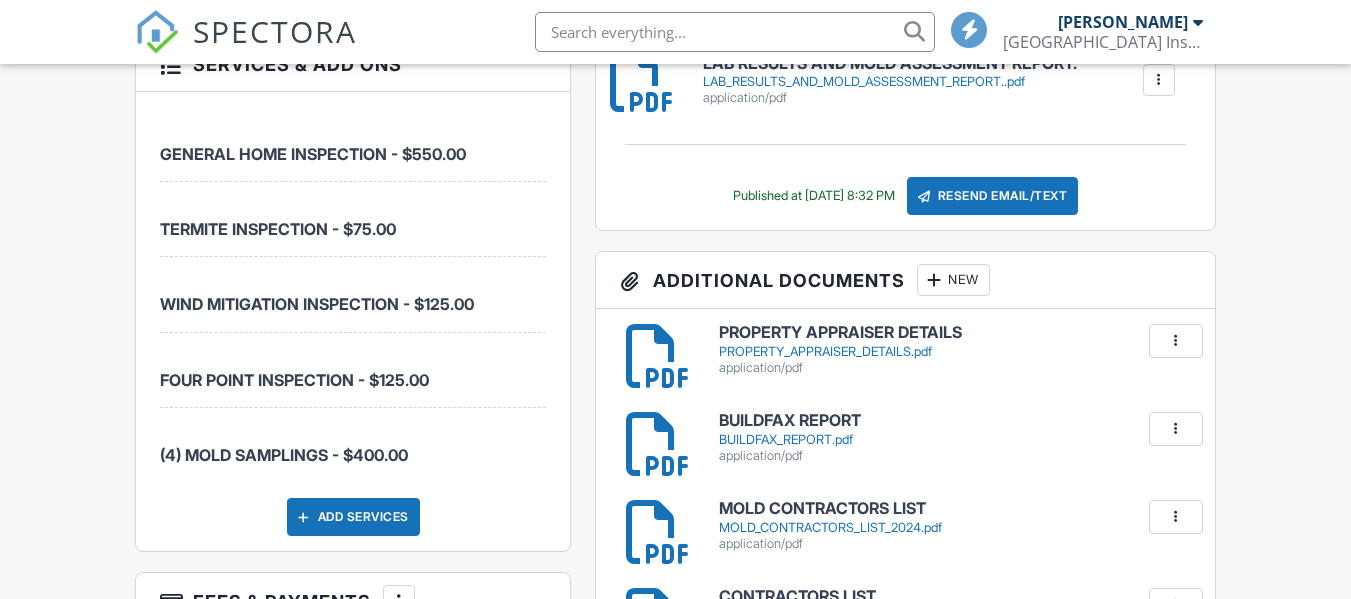 scroll, scrollTop: 1213, scrollLeft: 0, axis: vertical 